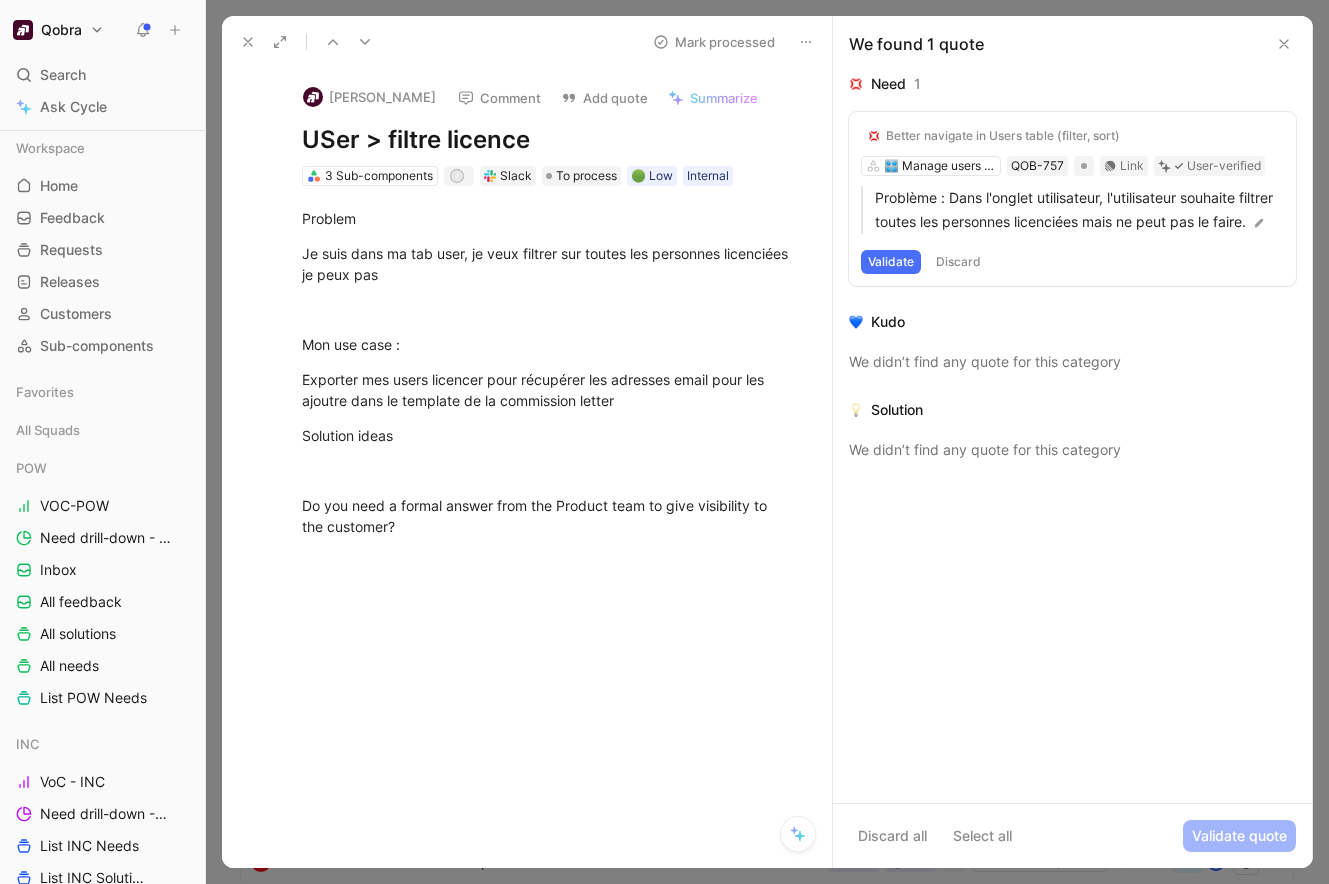 scroll, scrollTop: 0, scrollLeft: 0, axis: both 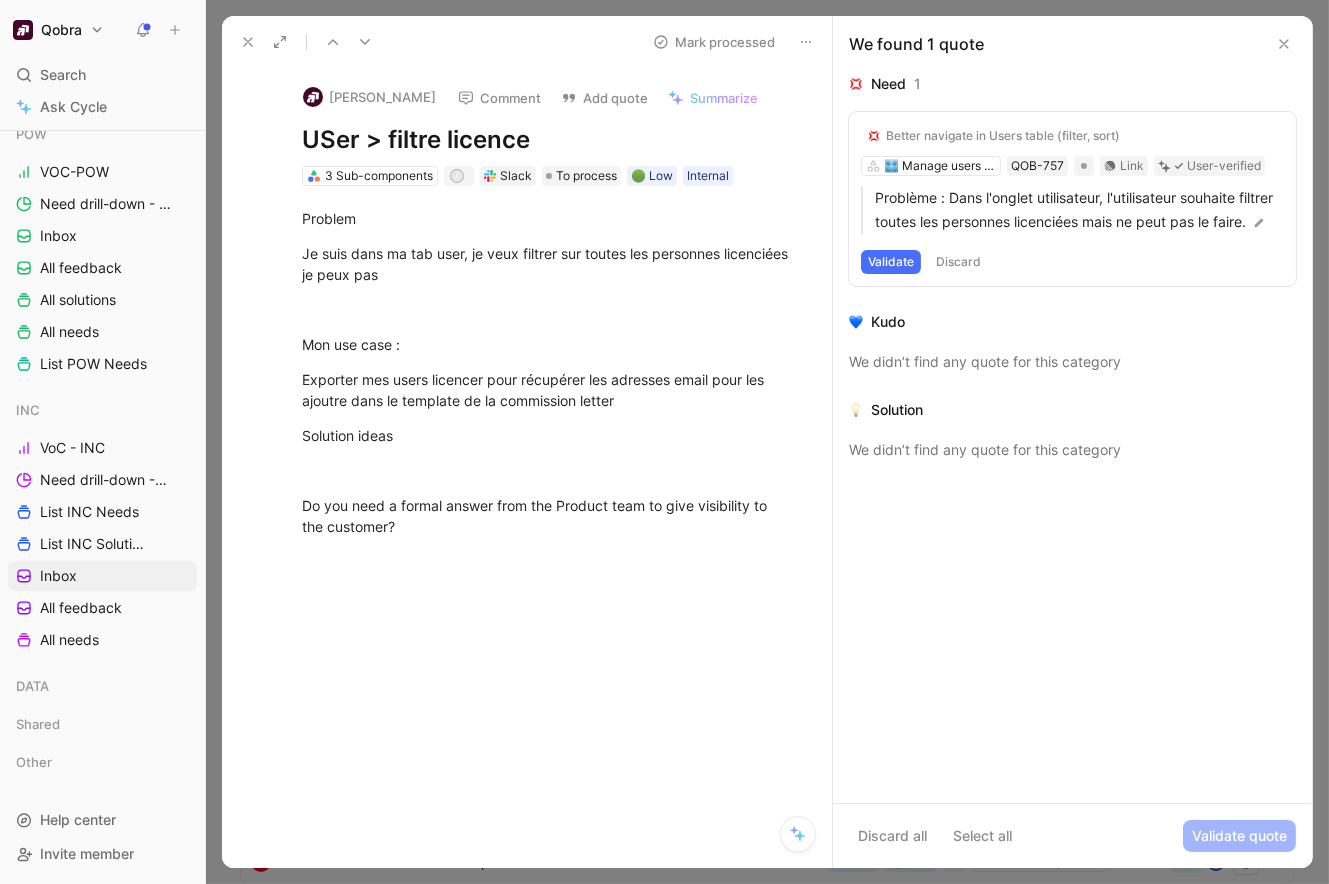 click 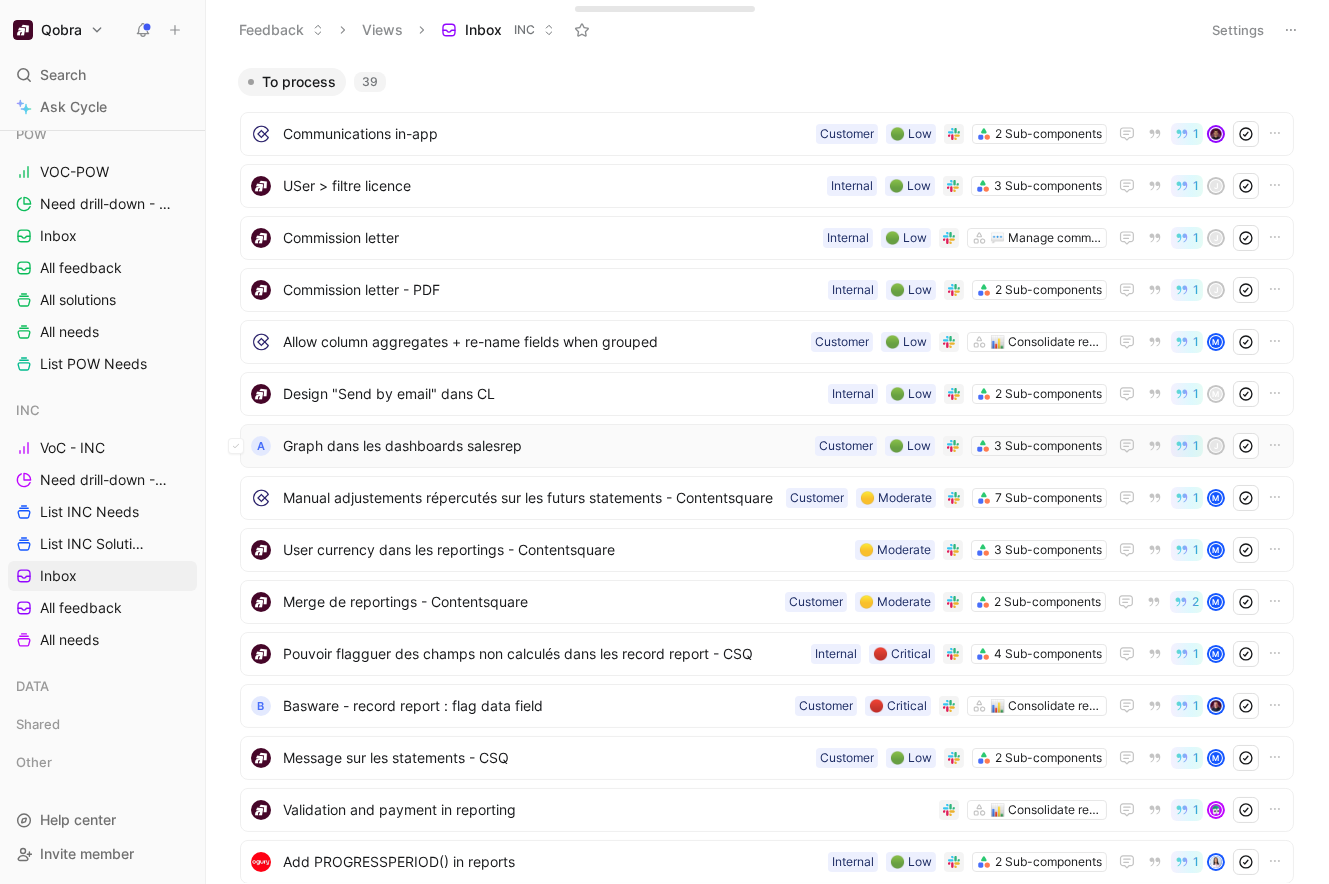 click on "Graph dans les dashboards salesrep" at bounding box center (545, 446) 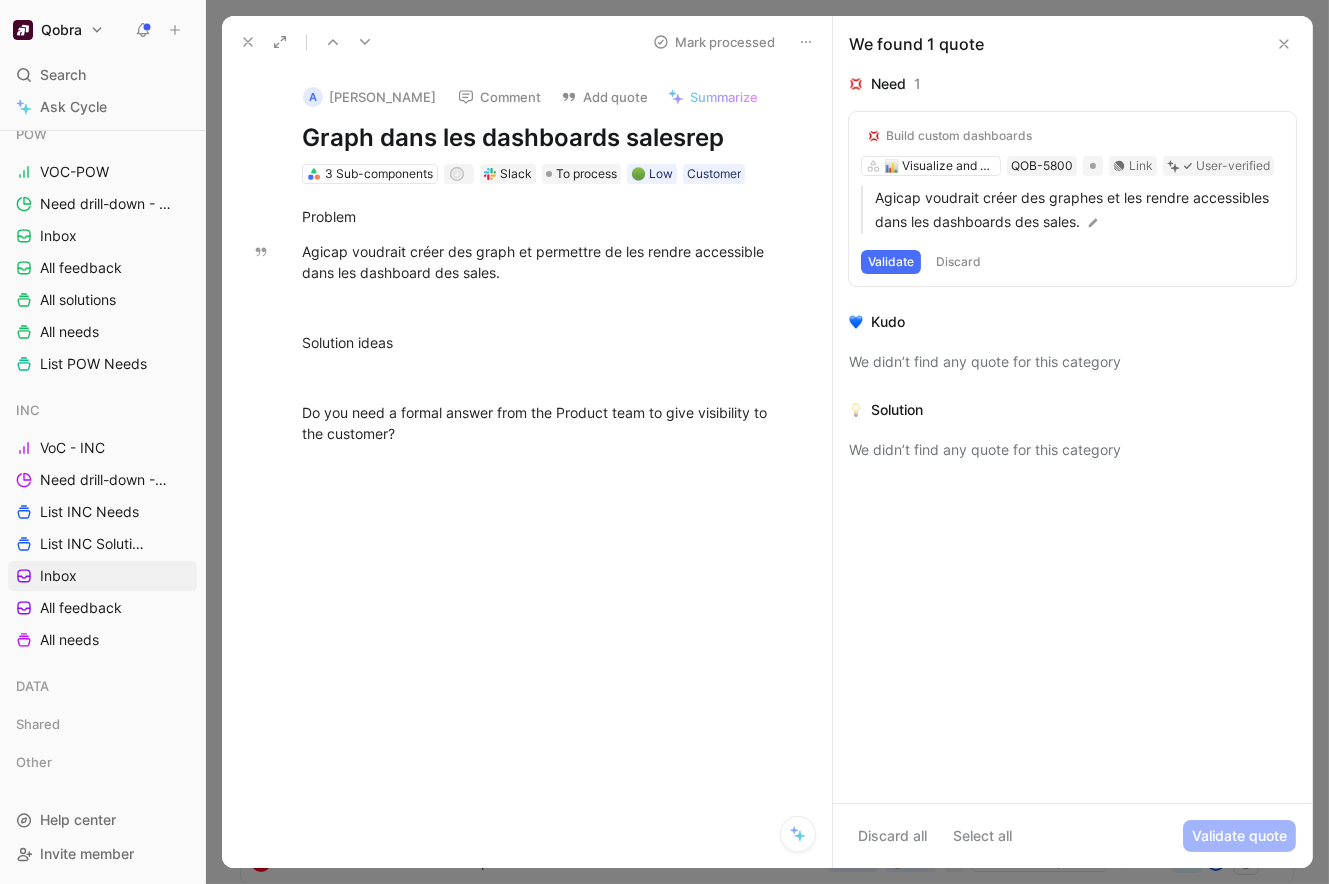 click 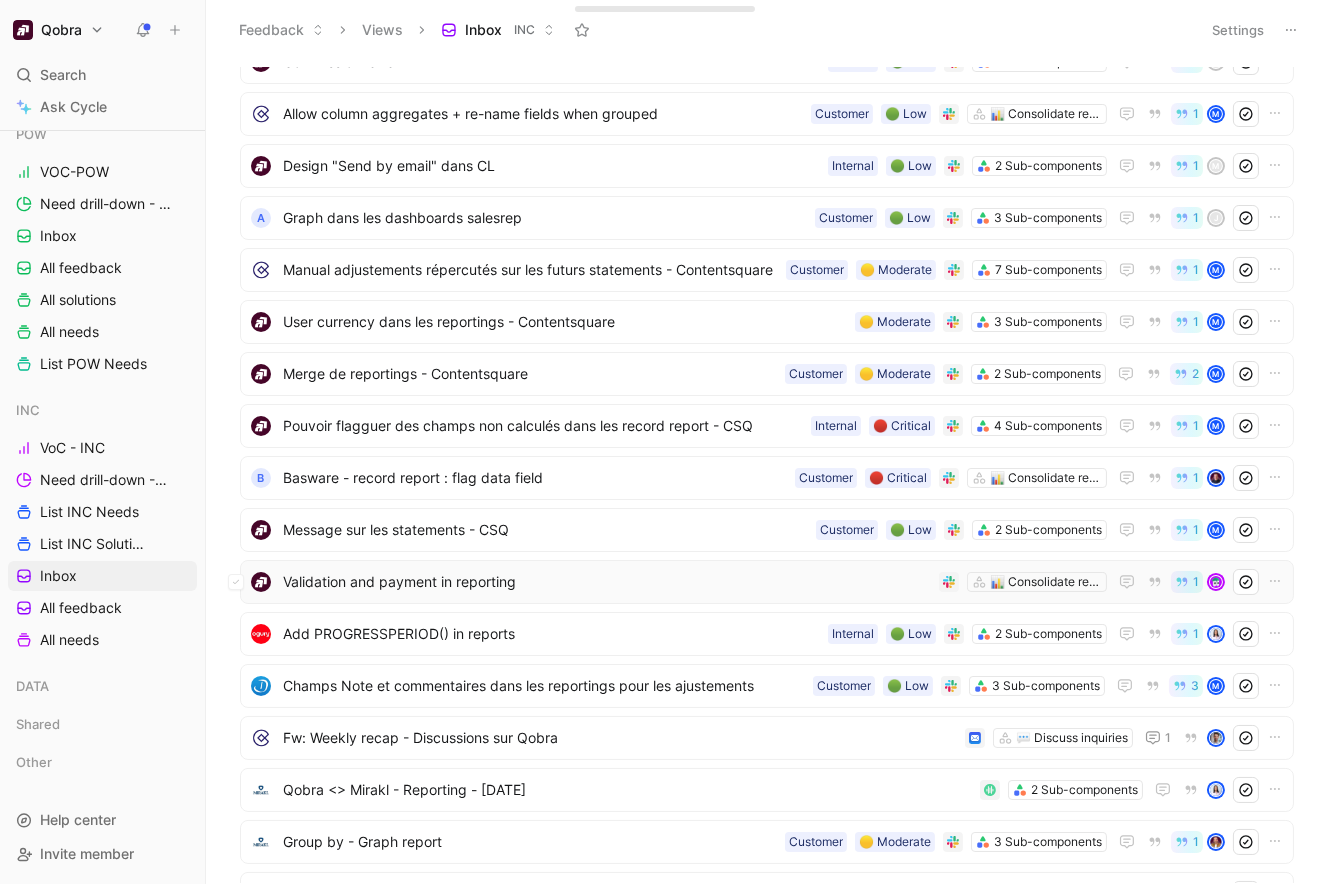 scroll, scrollTop: 231, scrollLeft: 0, axis: vertical 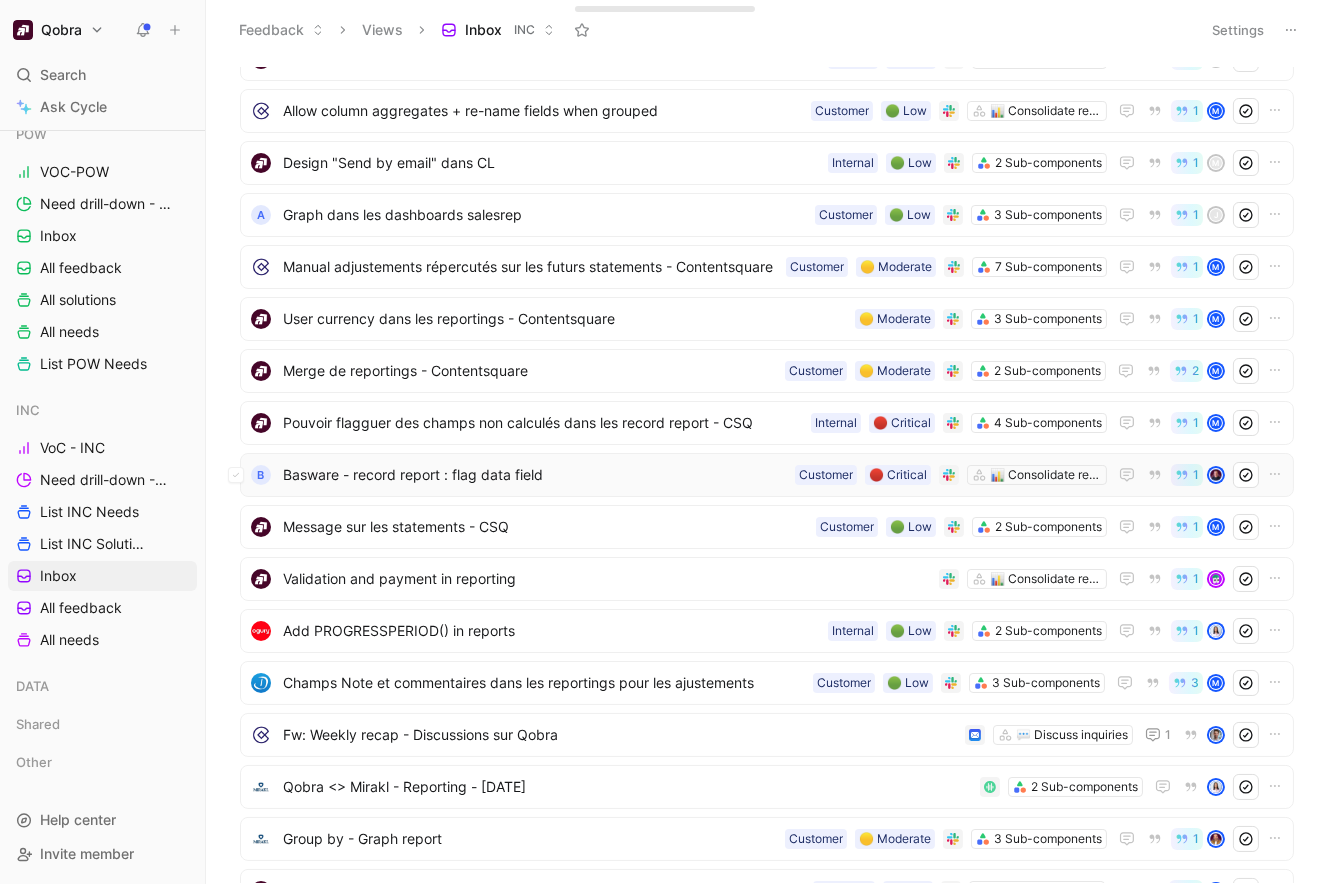 click on "Basware - record report : flag data field" at bounding box center [535, 475] 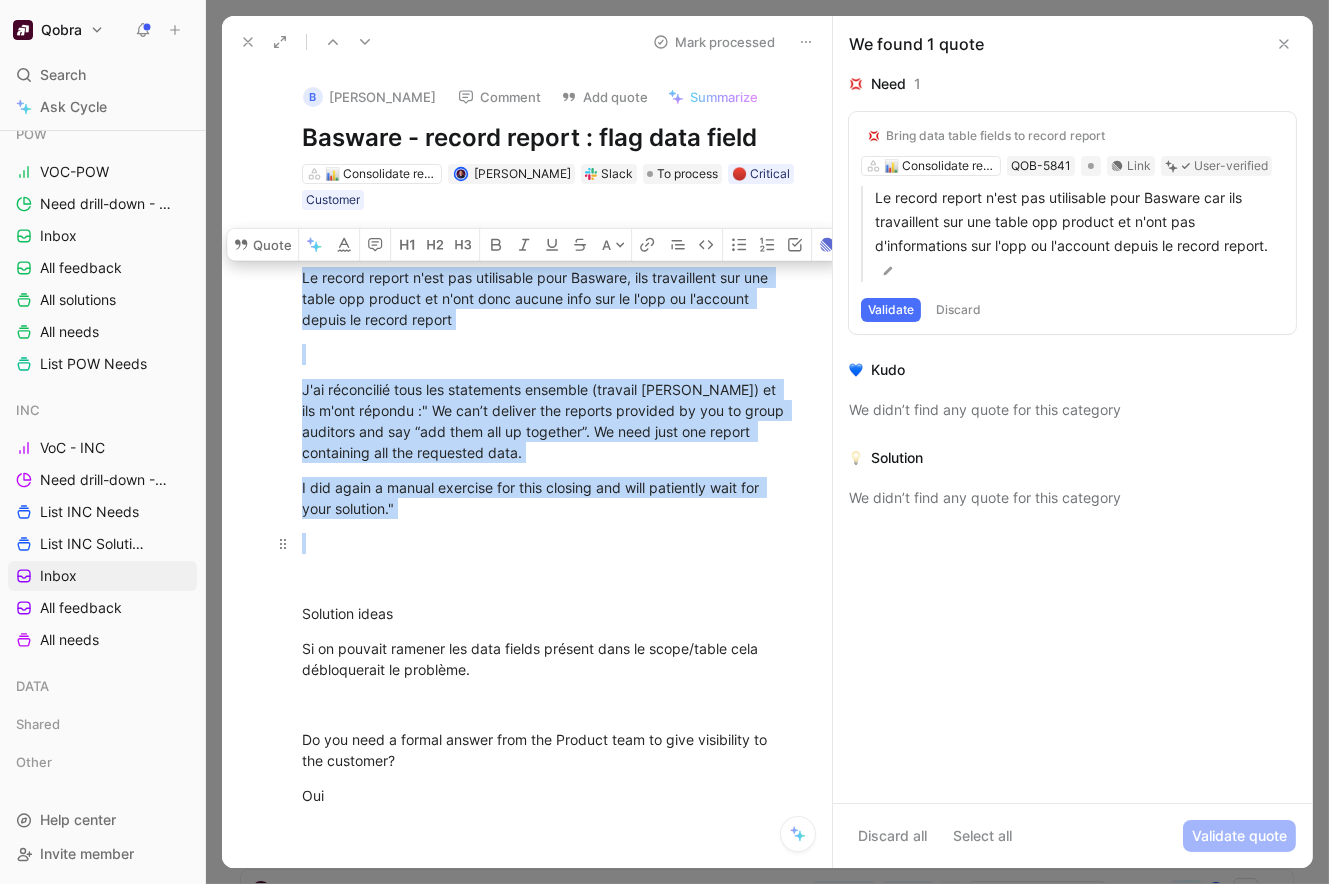 drag, startPoint x: 302, startPoint y: 274, endPoint x: 524, endPoint y: 557, distance: 359.68457 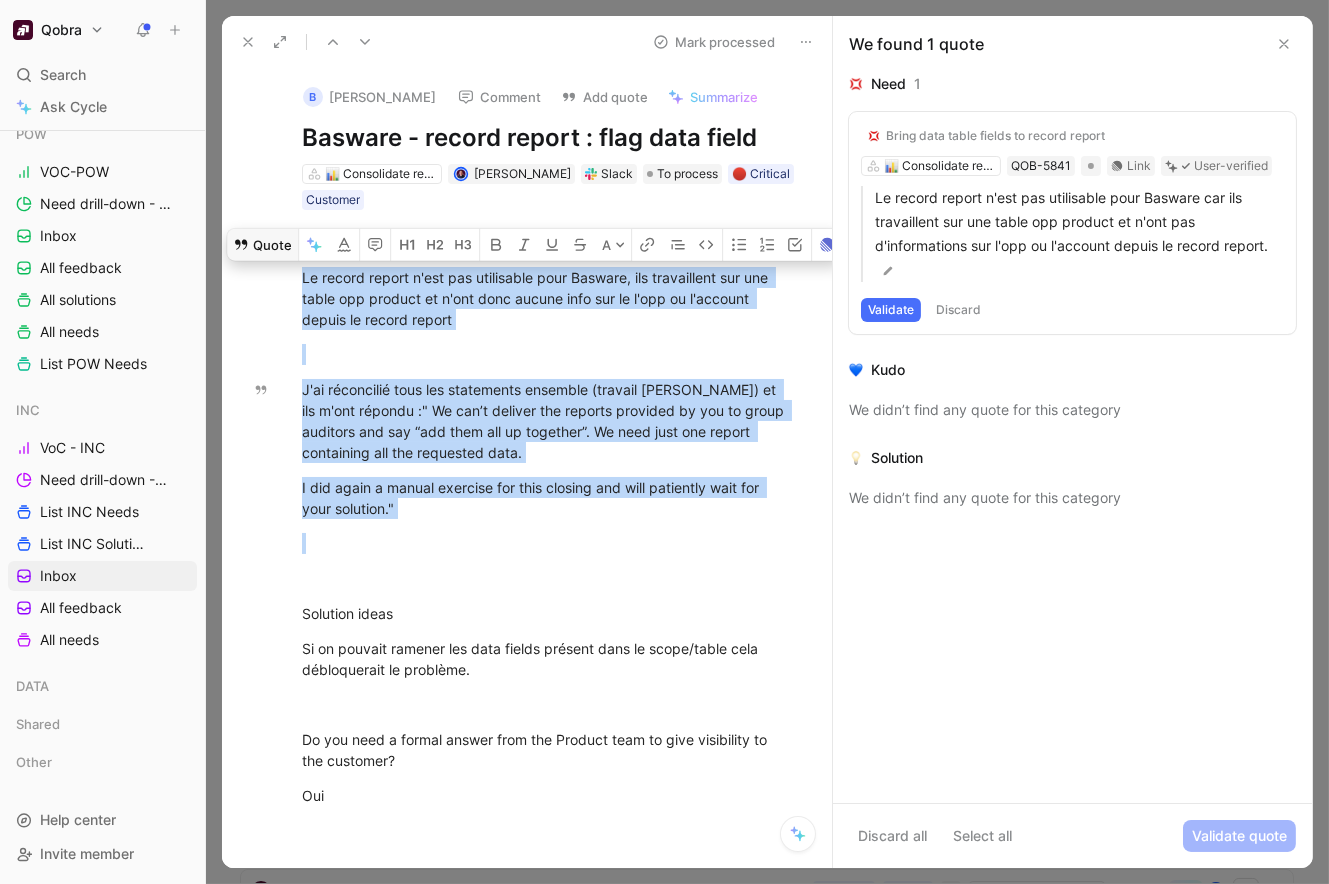 click on "Quote" at bounding box center [262, 245] 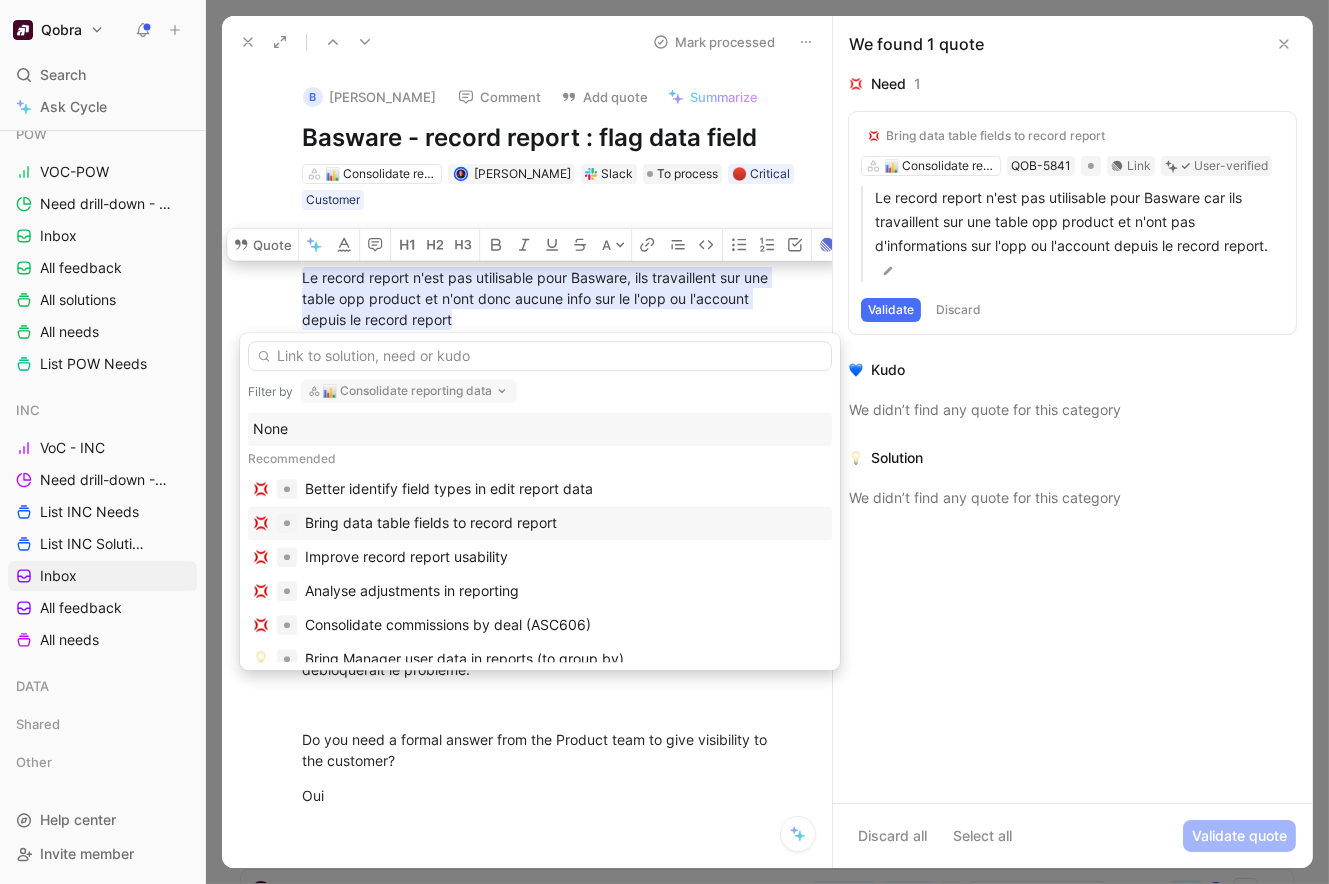 click on "Bring data table fields to record report" at bounding box center [431, 523] 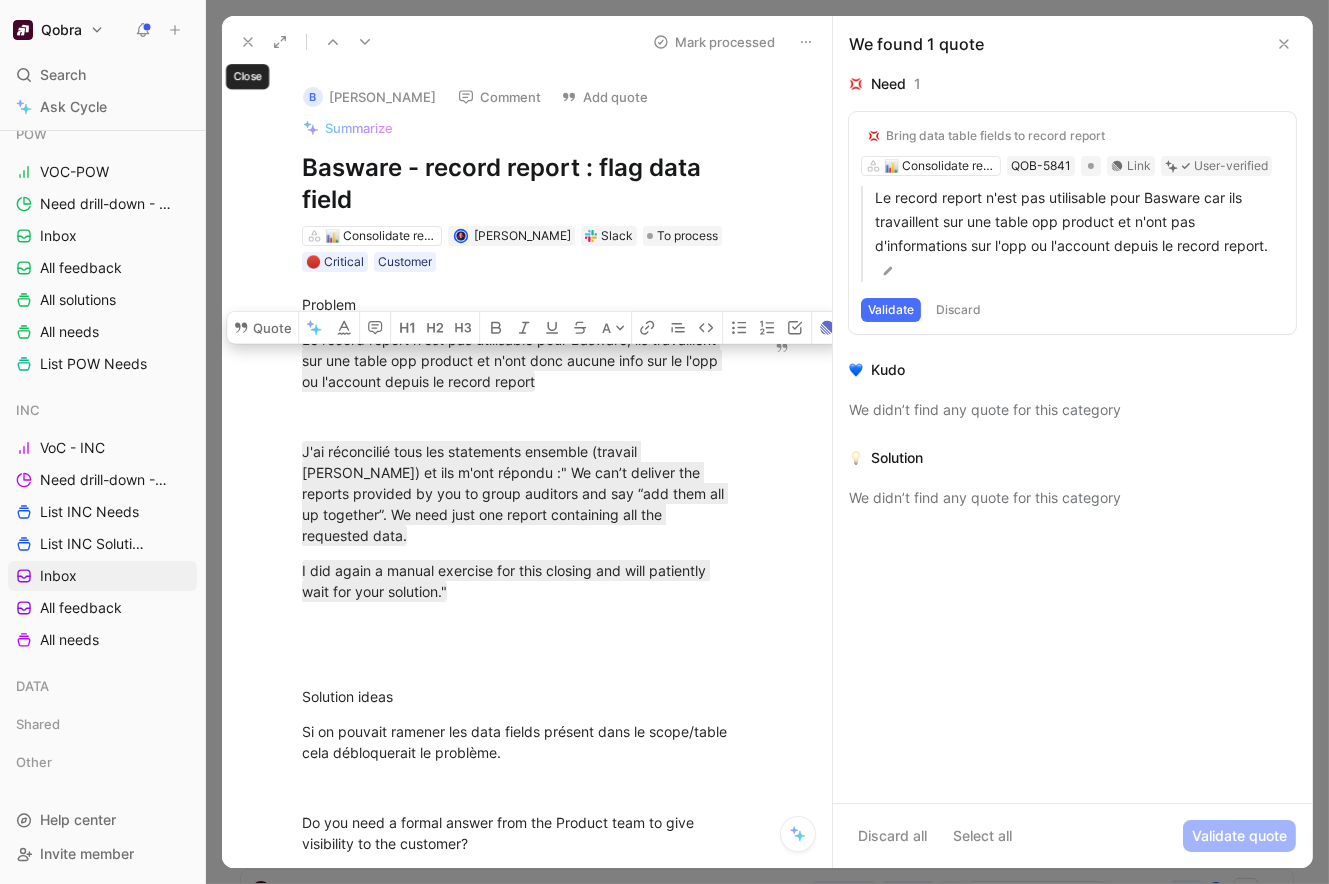 click on "Mark processed" at bounding box center (714, 42) 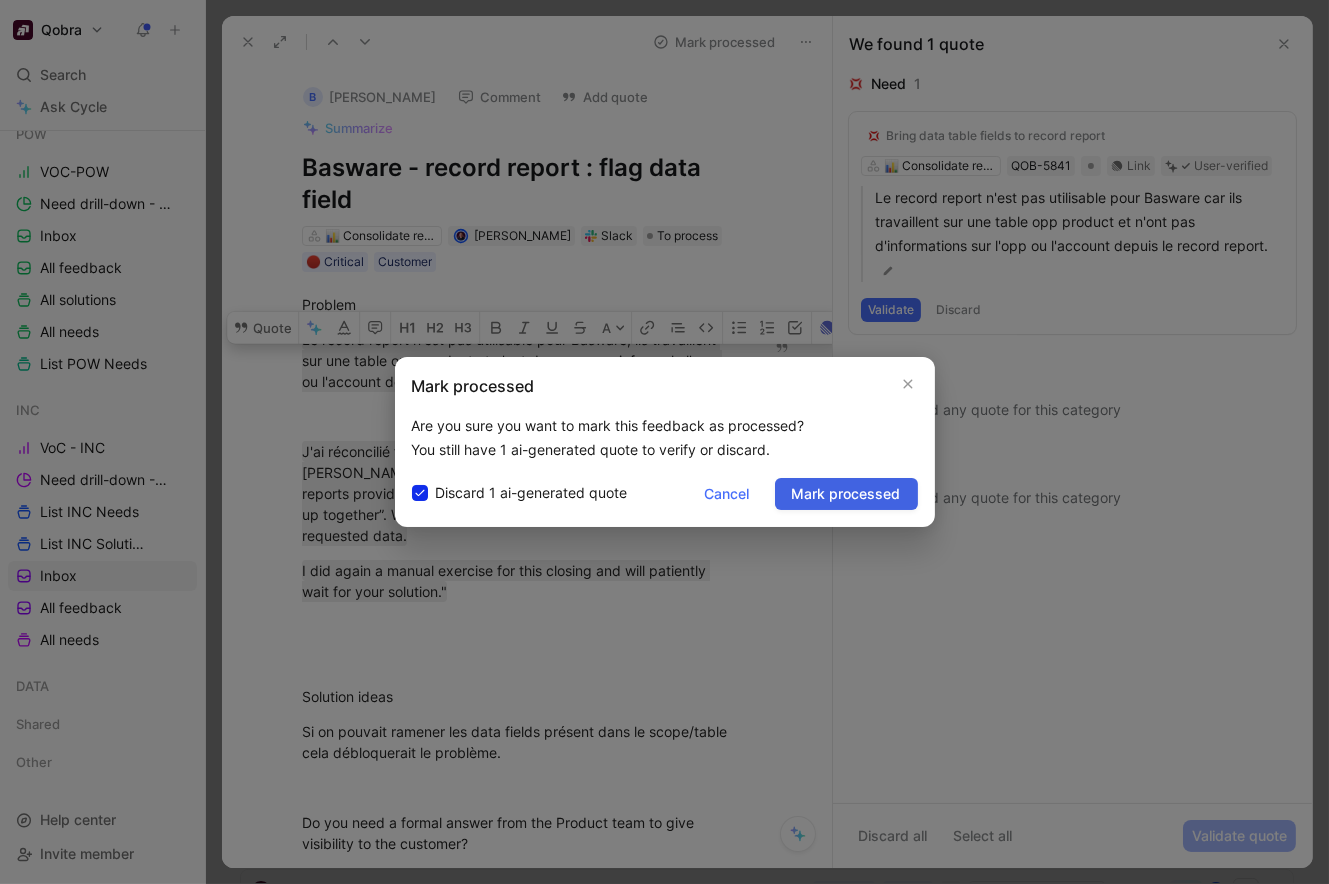 click on "Mark processed" at bounding box center [846, 494] 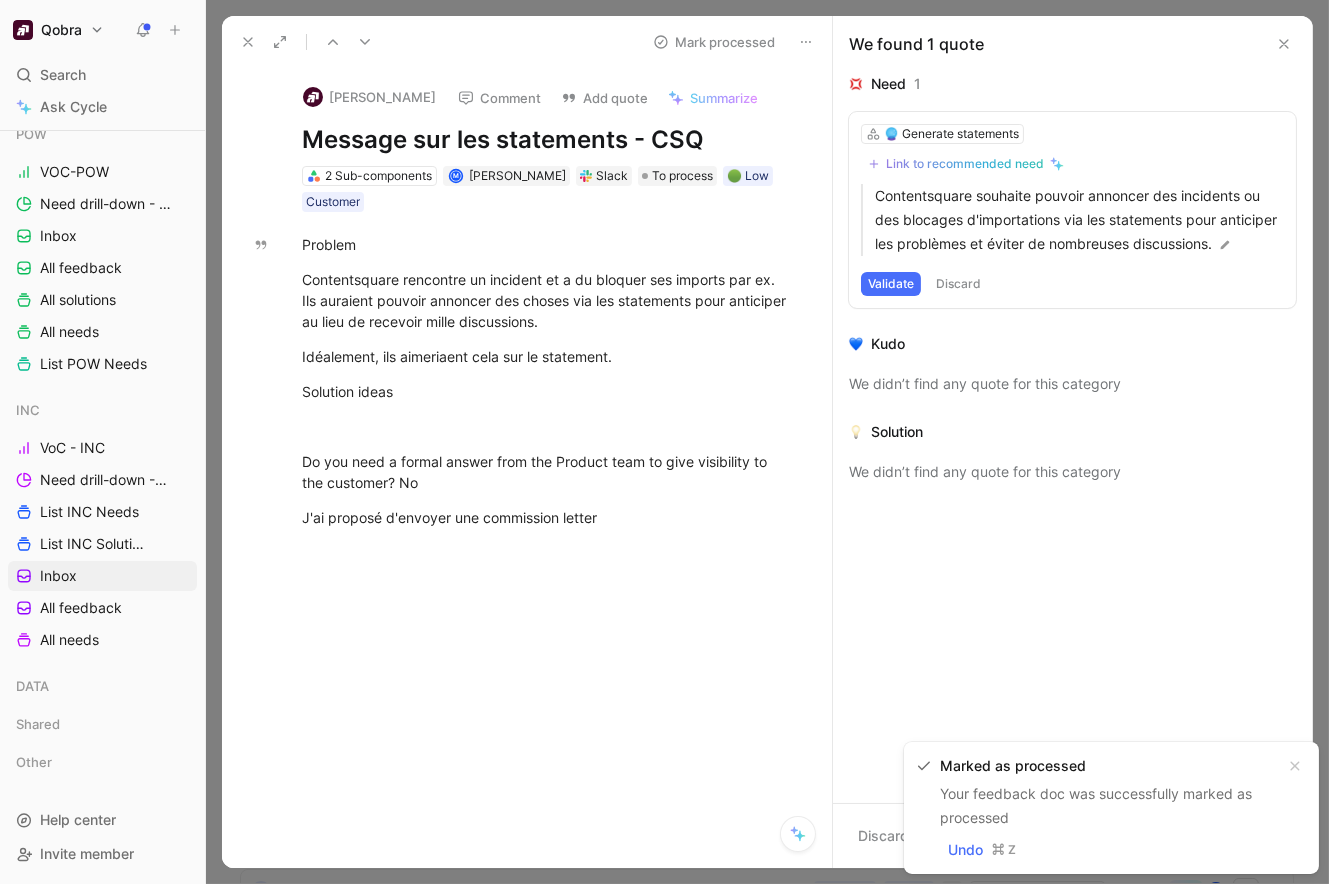 click 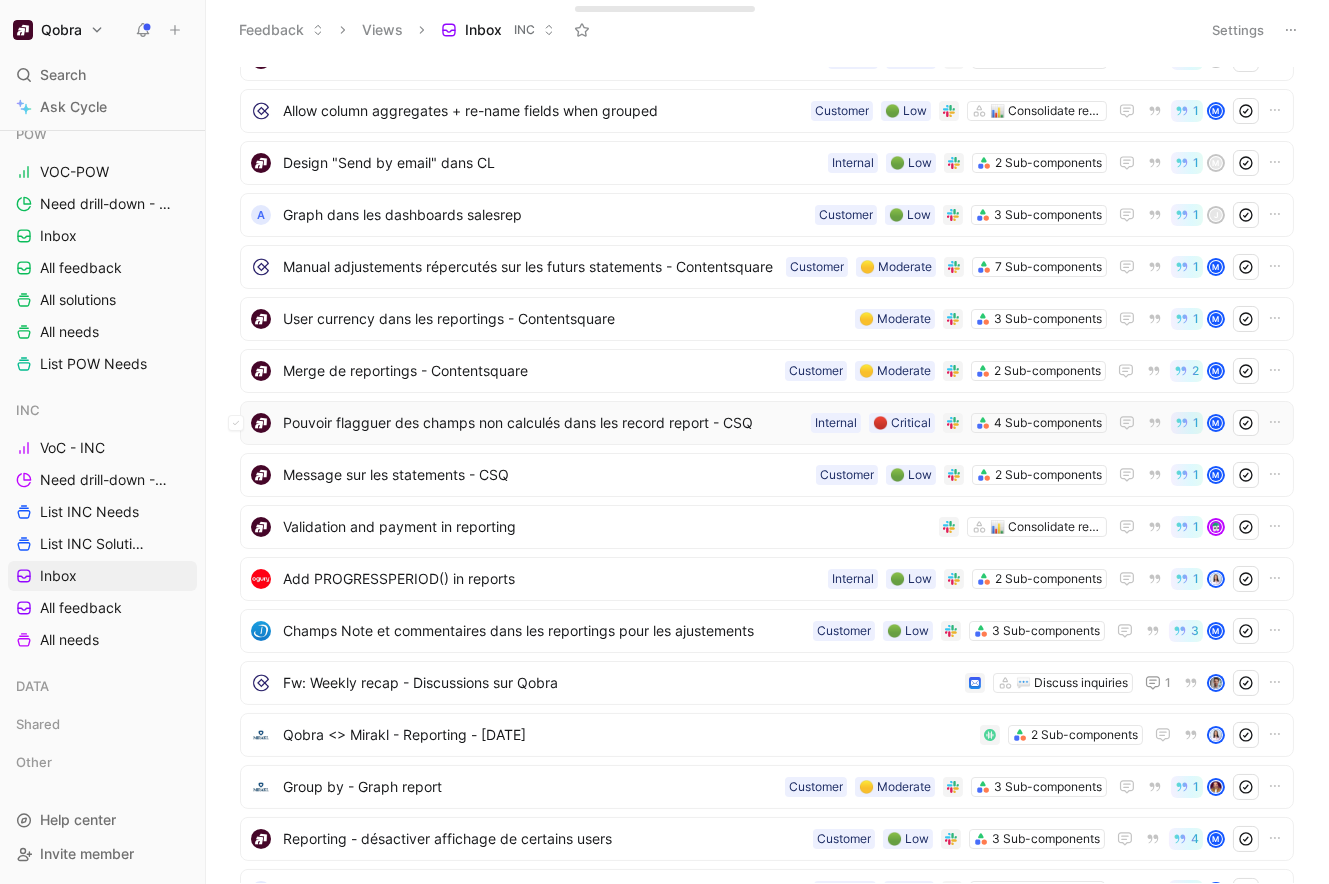 click on "Pouvoir flagguer des champs non calculés dans les record report - CSQ" at bounding box center [543, 423] 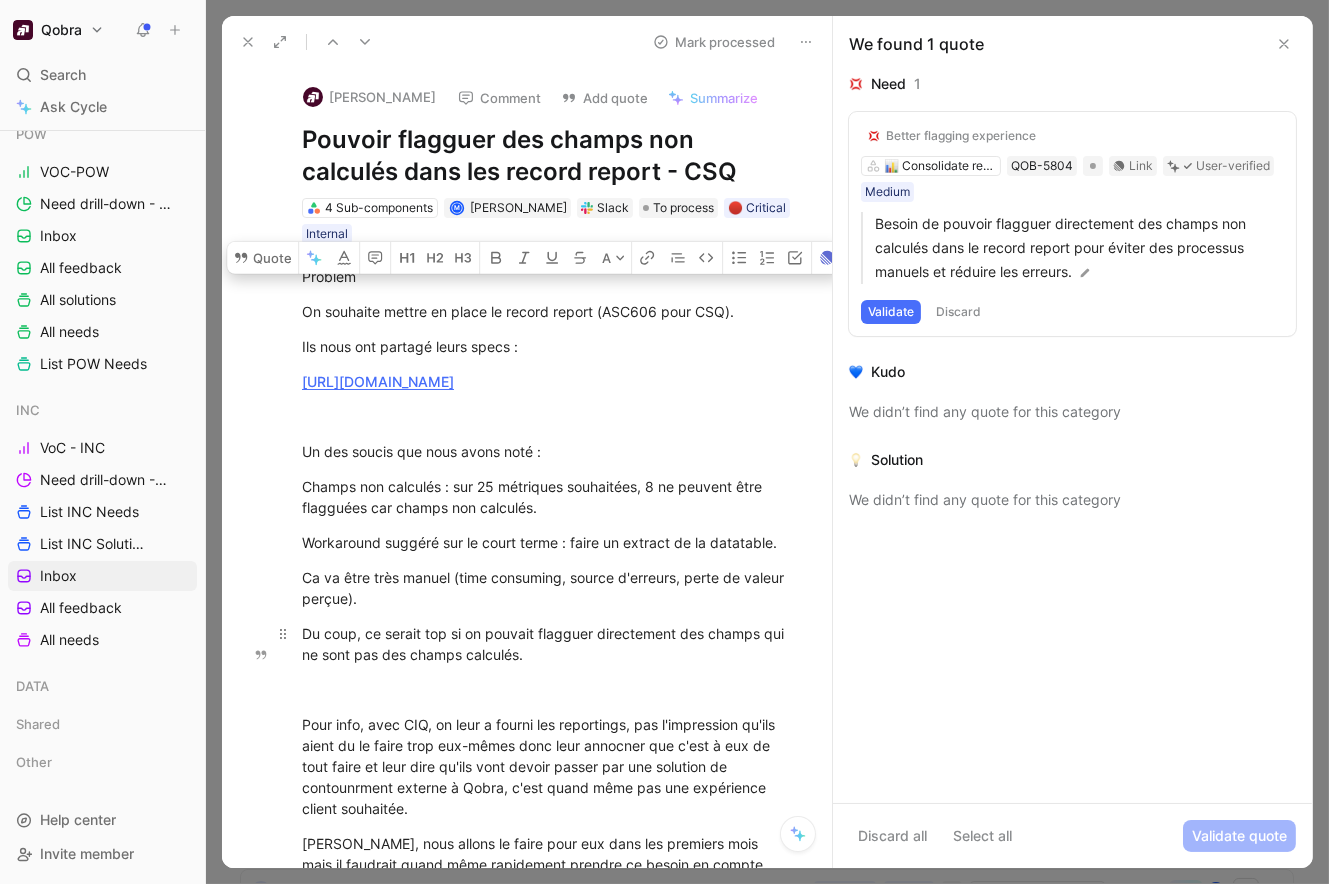 drag, startPoint x: 303, startPoint y: 308, endPoint x: 741, endPoint y: 687, distance: 579.2107 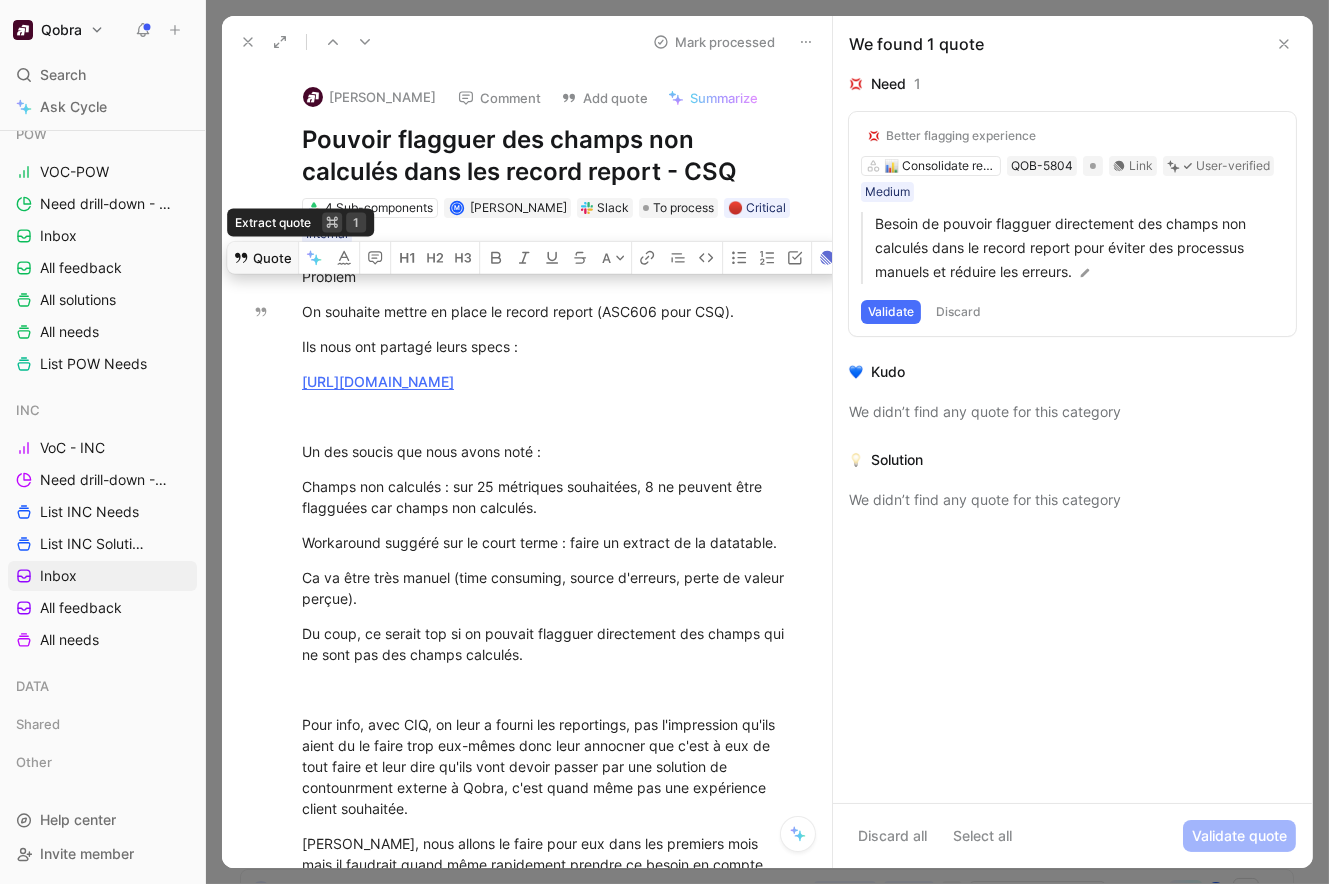 click on "Quote" at bounding box center [262, 258] 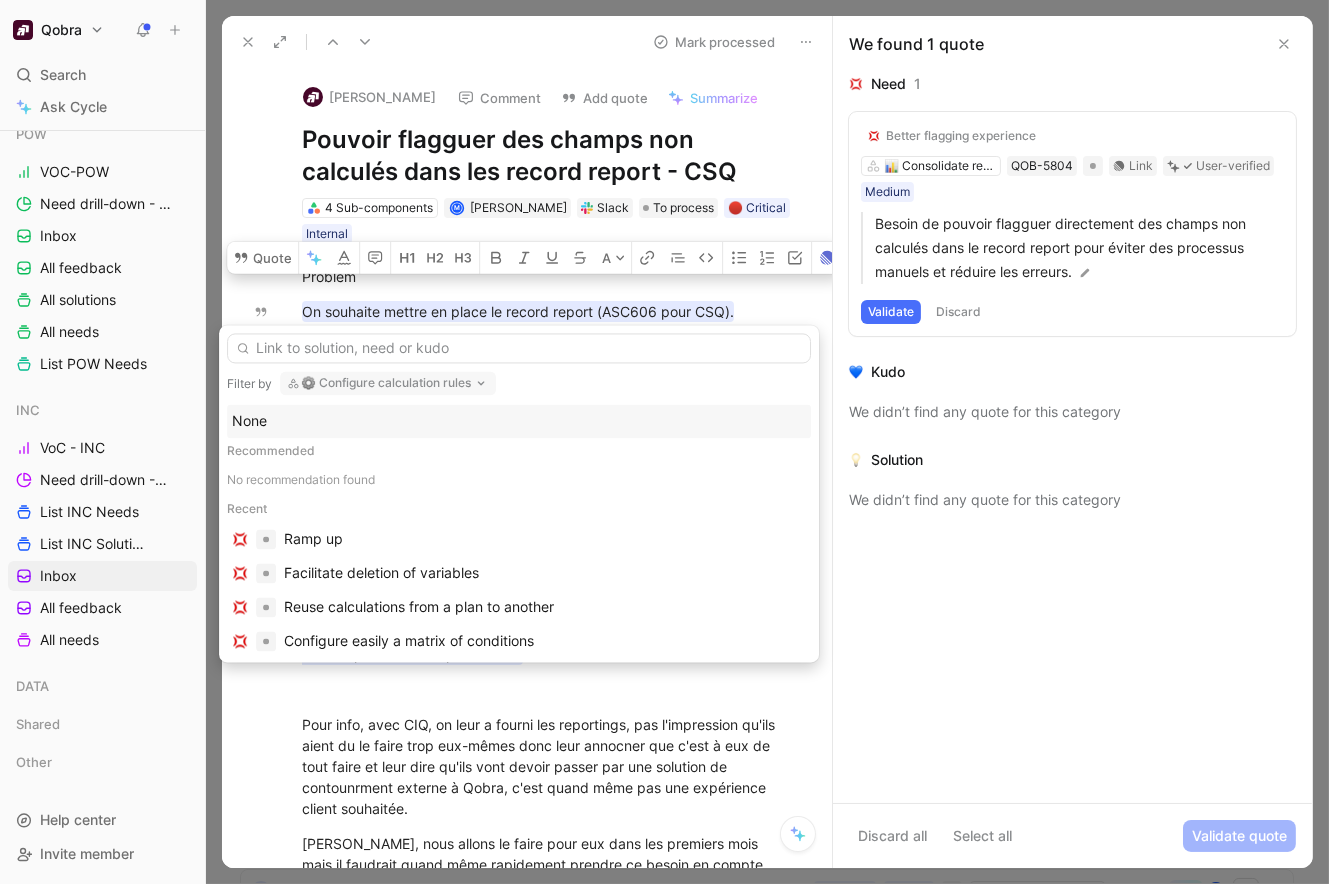 click on "⚙️ Configure calculation rules" at bounding box center (388, 383) 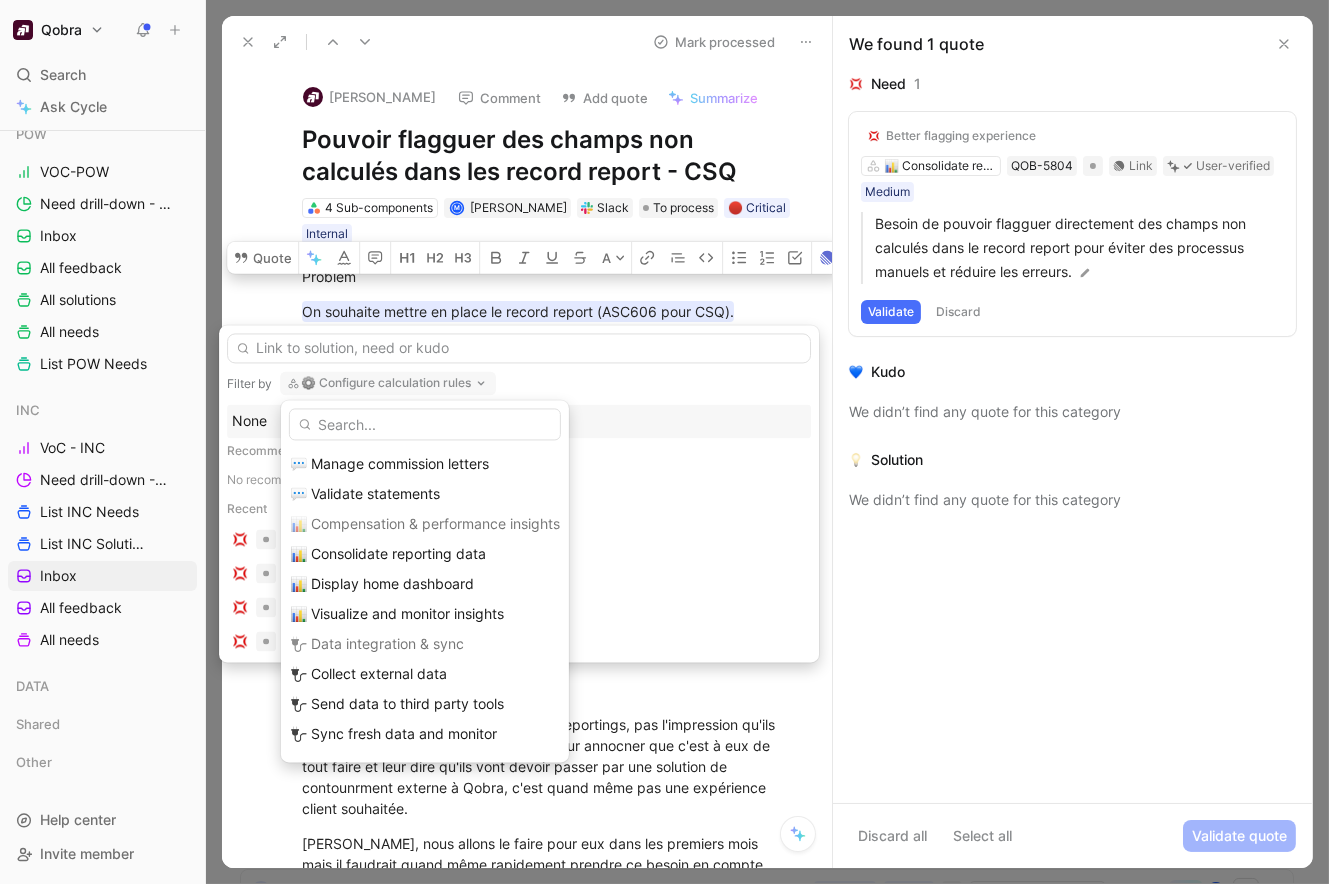 scroll, scrollTop: 554, scrollLeft: 0, axis: vertical 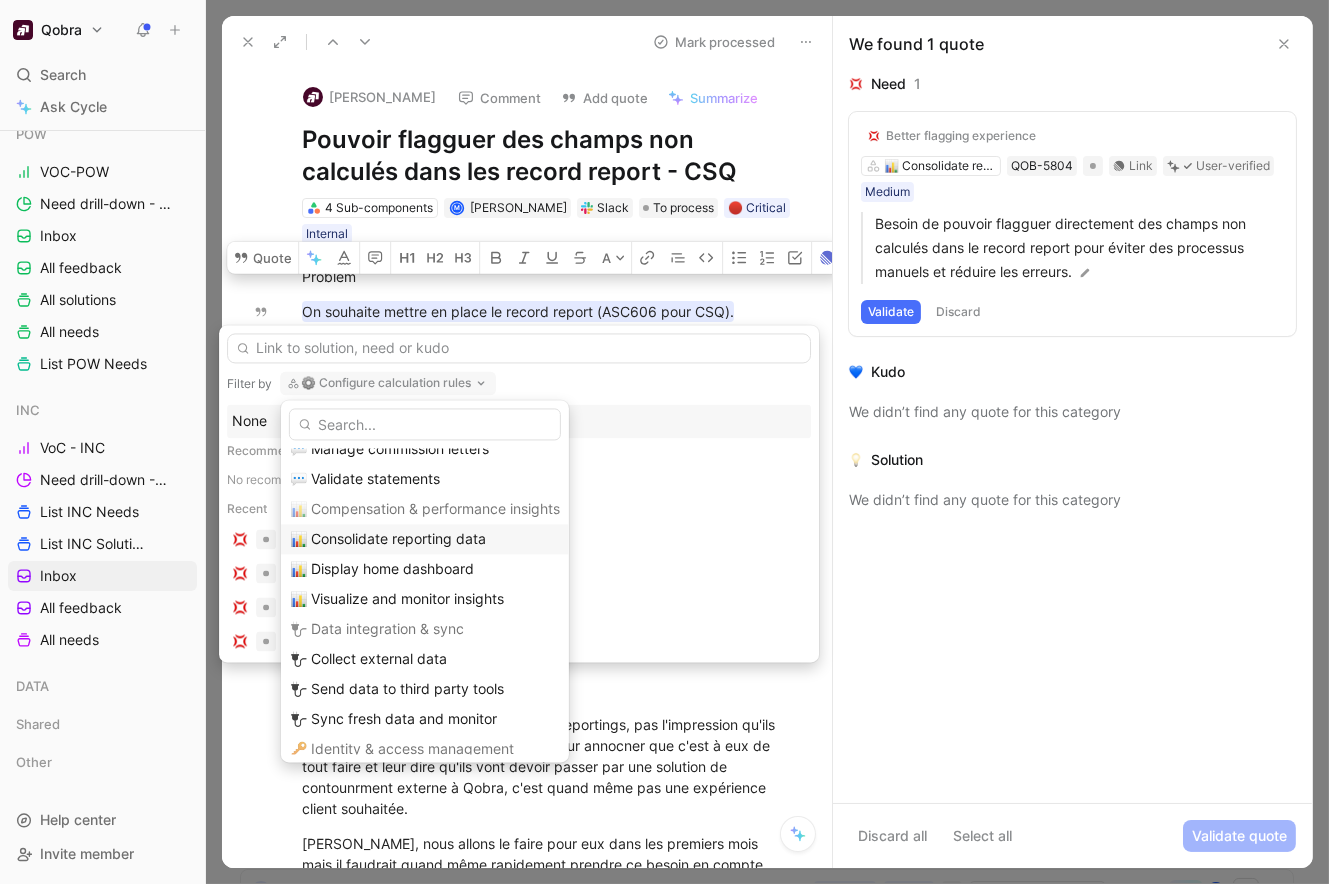 click on "📊 Consolidate reporting data" at bounding box center [425, 539] 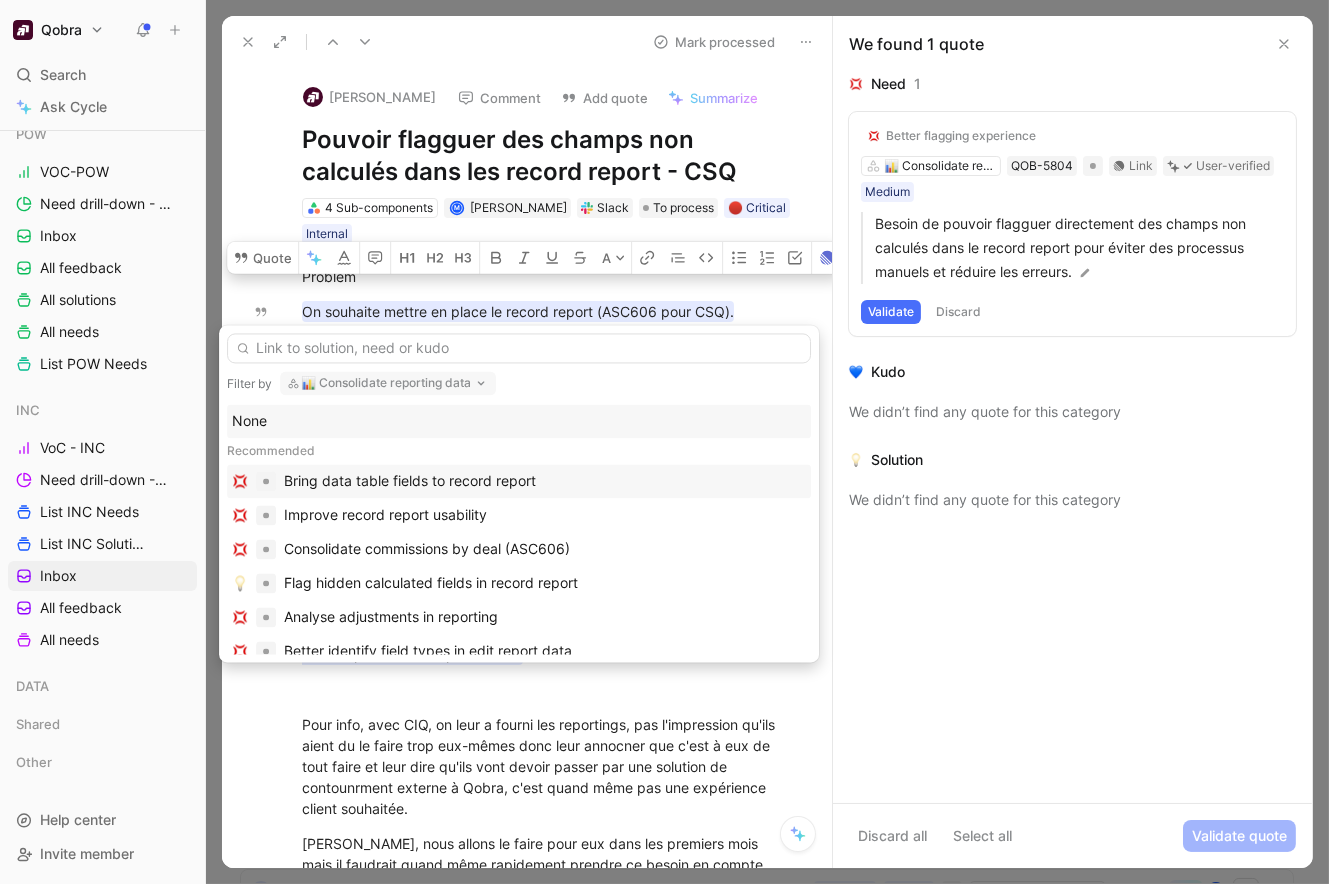 click on "Bring data table fields to record report" at bounding box center (410, 481) 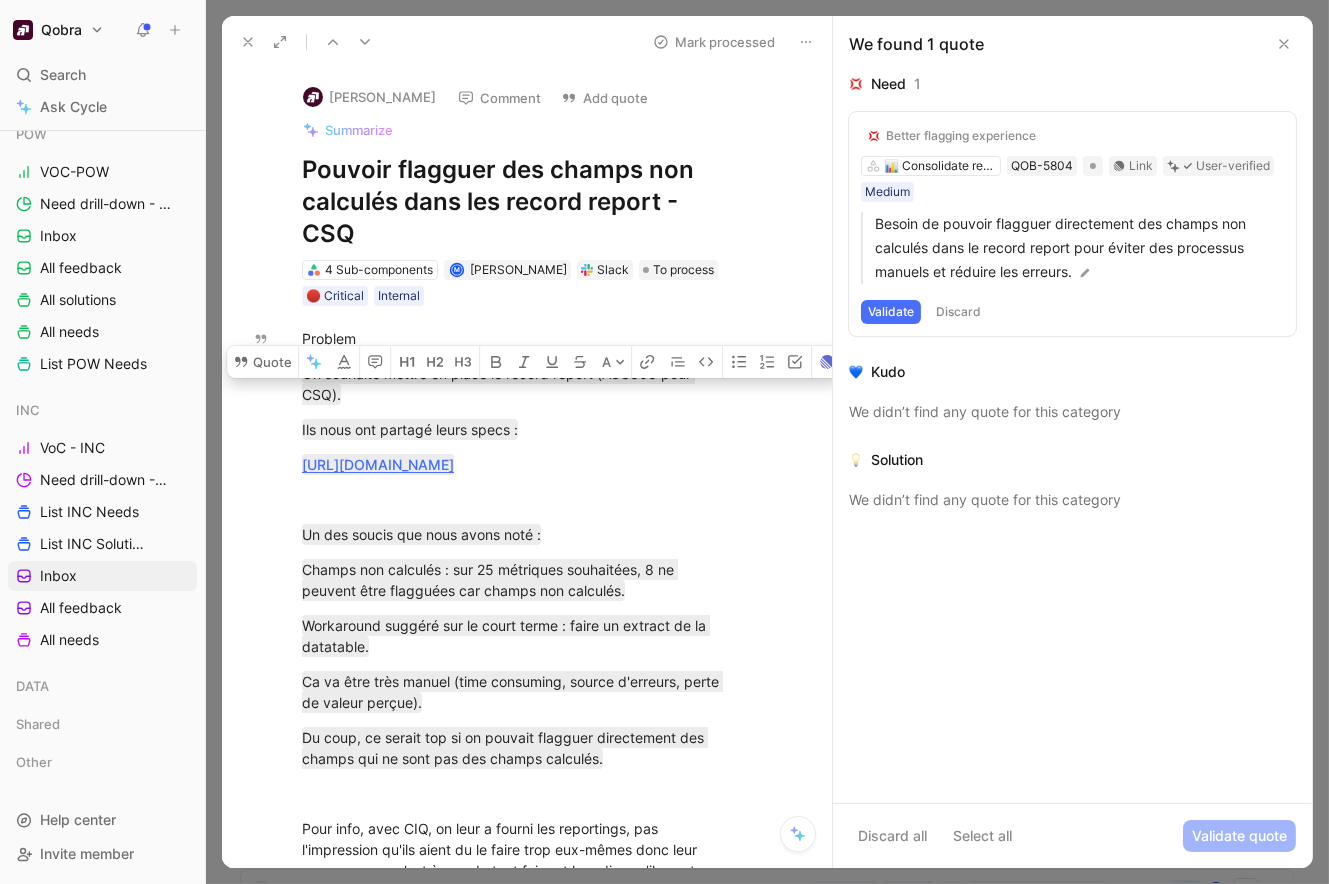 click on "Mark processed" at bounding box center (714, 42) 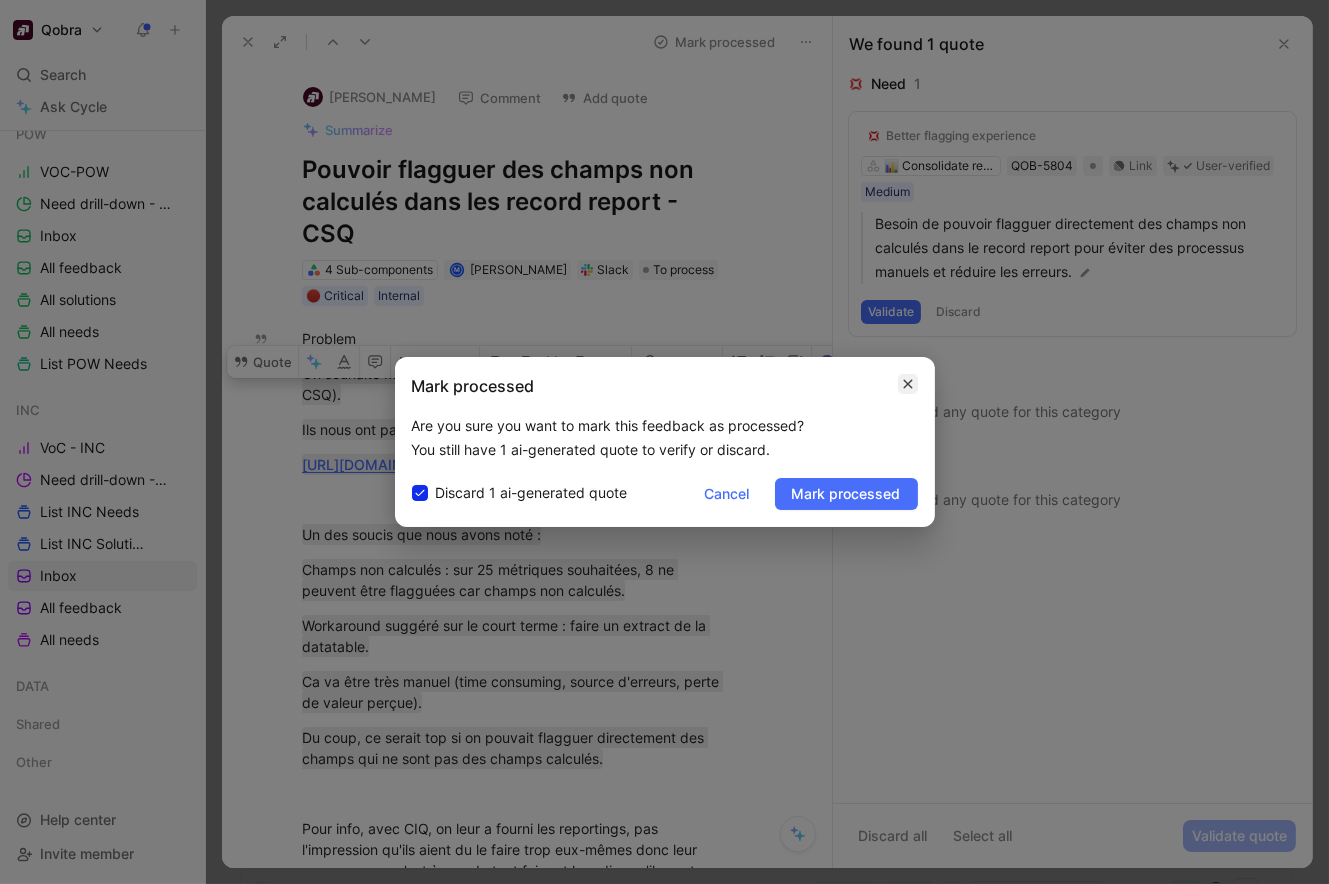 click at bounding box center [908, 384] 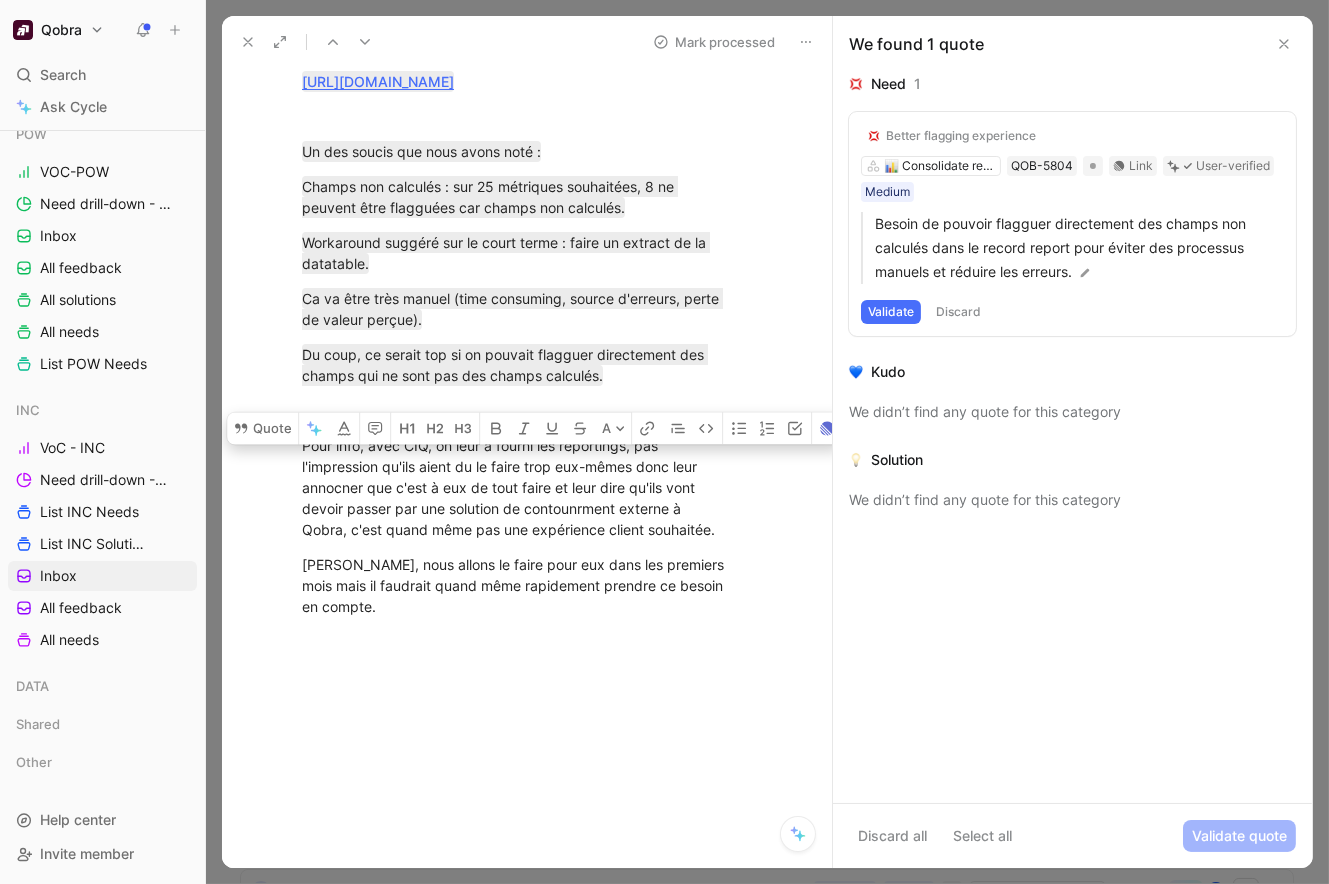 scroll, scrollTop: 439, scrollLeft: 0, axis: vertical 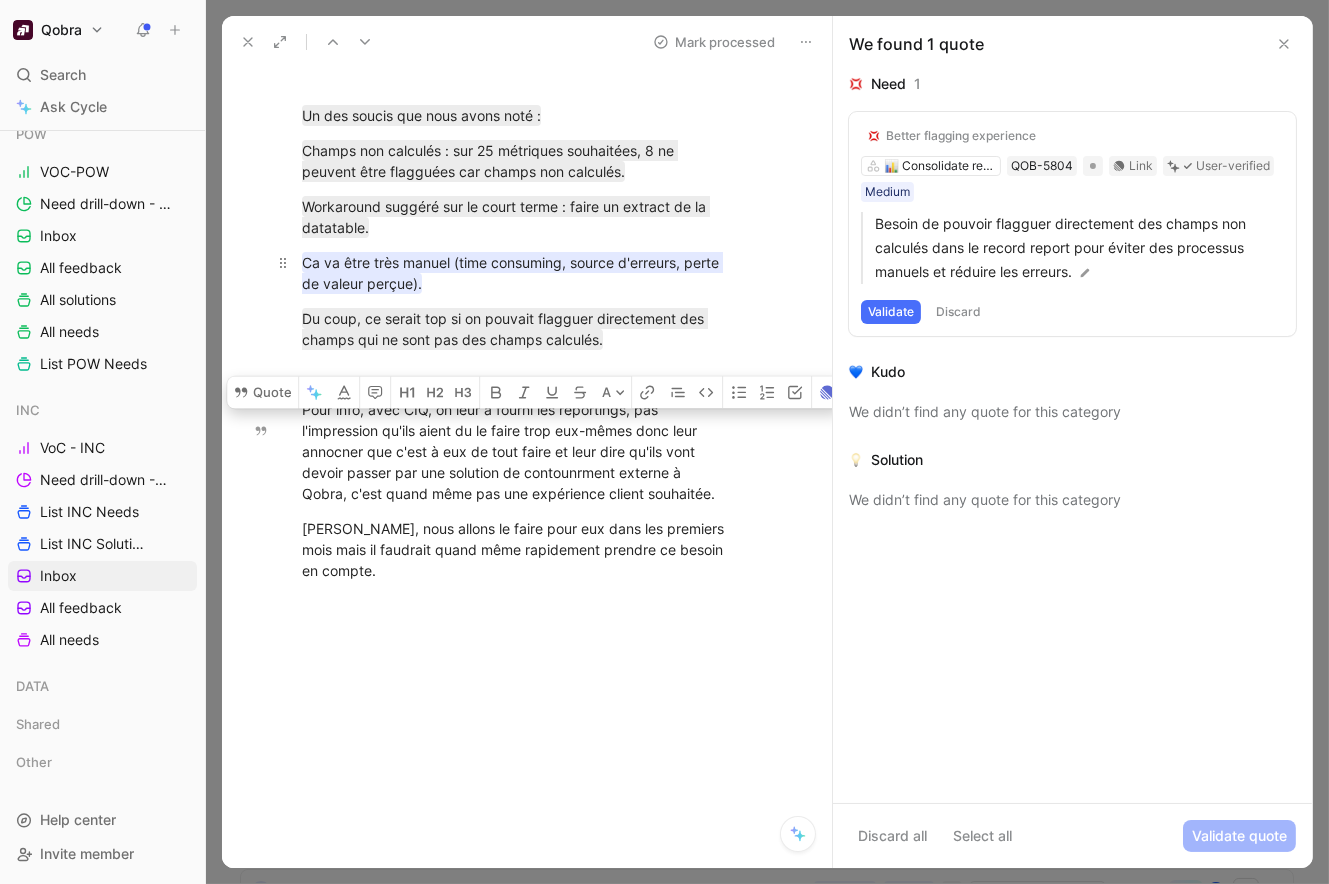 click on "Ca va être très manuel (time consuming, source d'erreurs, perte de valeur perçue)." at bounding box center (512, 273) 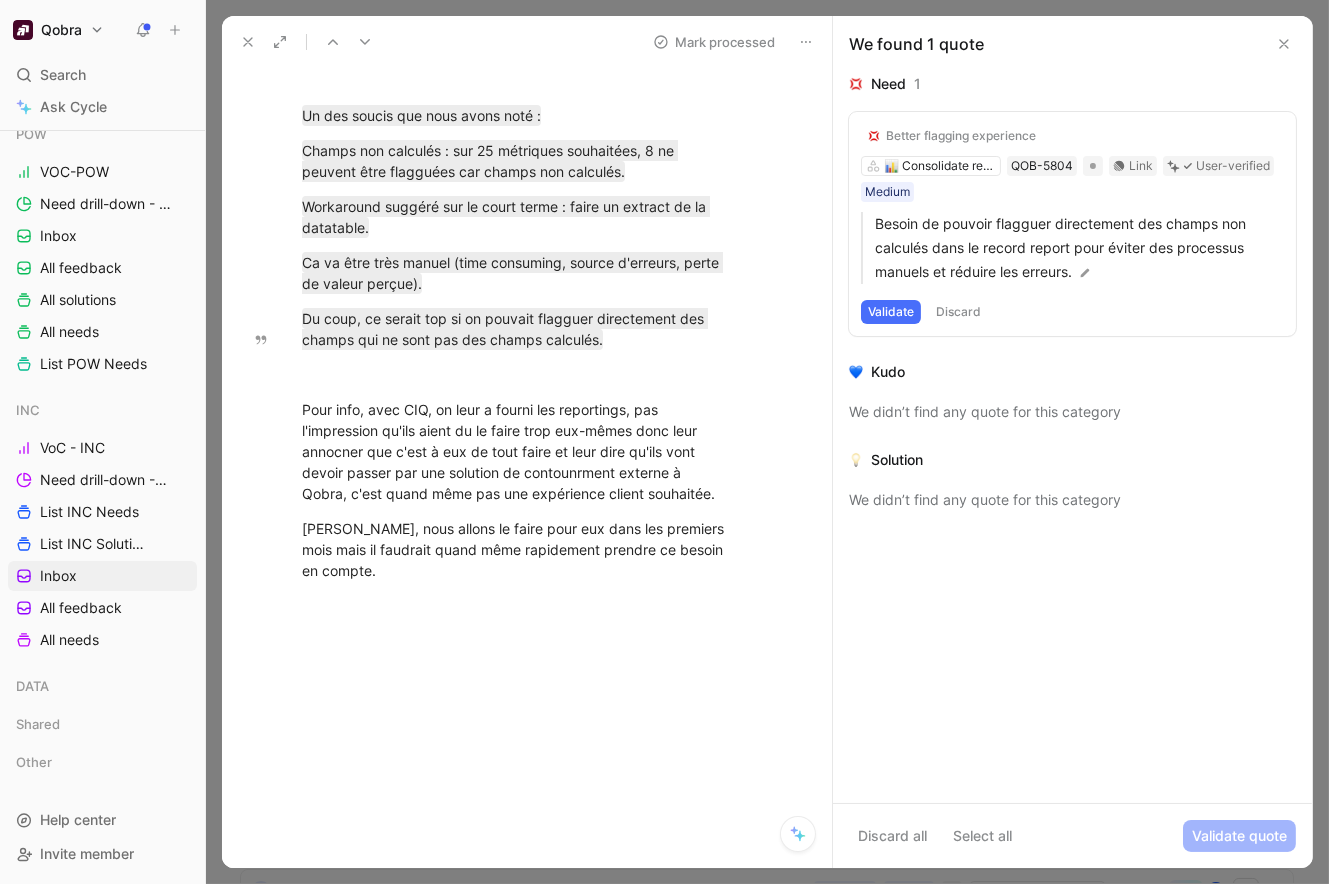 click on "Mark processed" at bounding box center [714, 42] 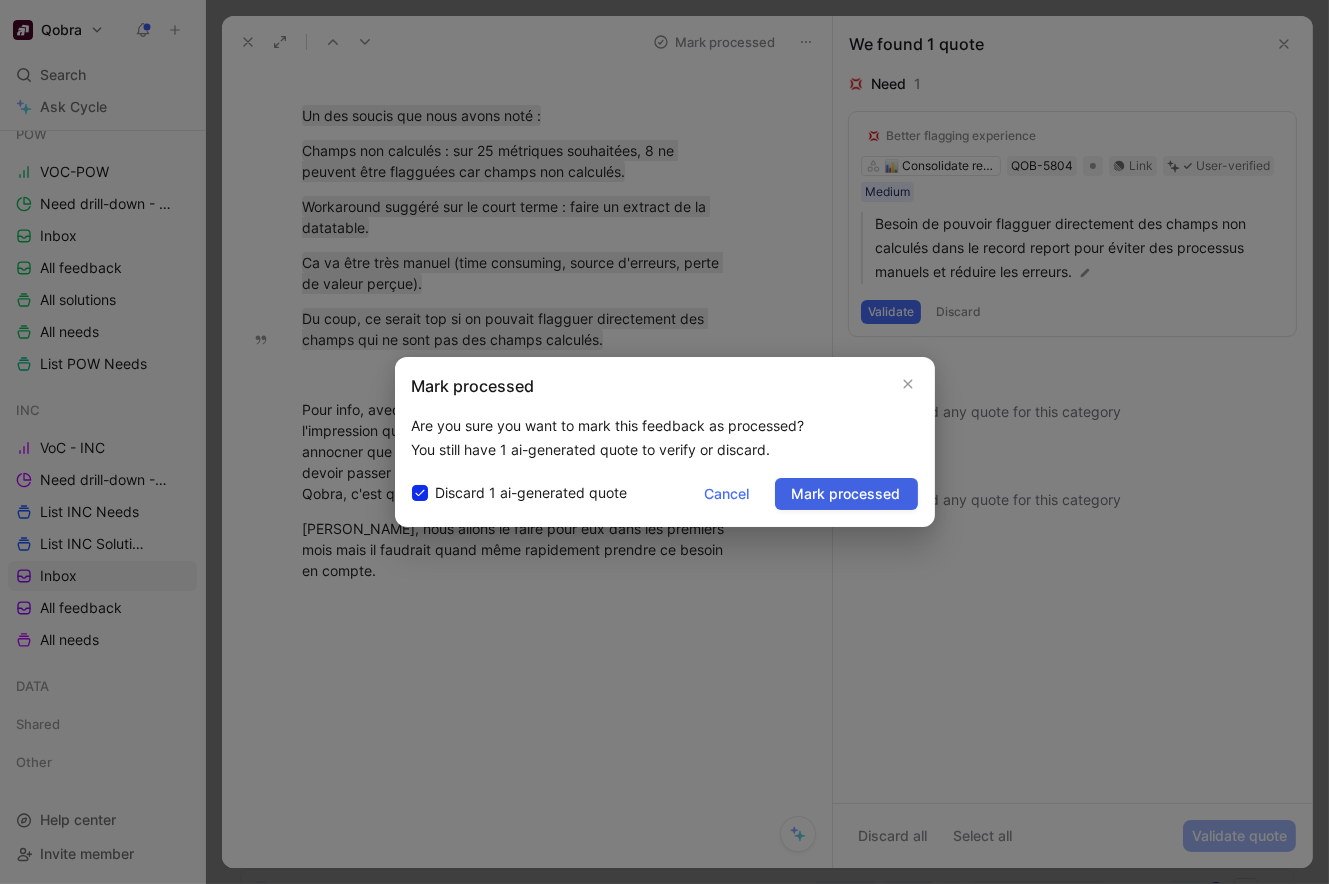 click on "Mark processed" at bounding box center (846, 494) 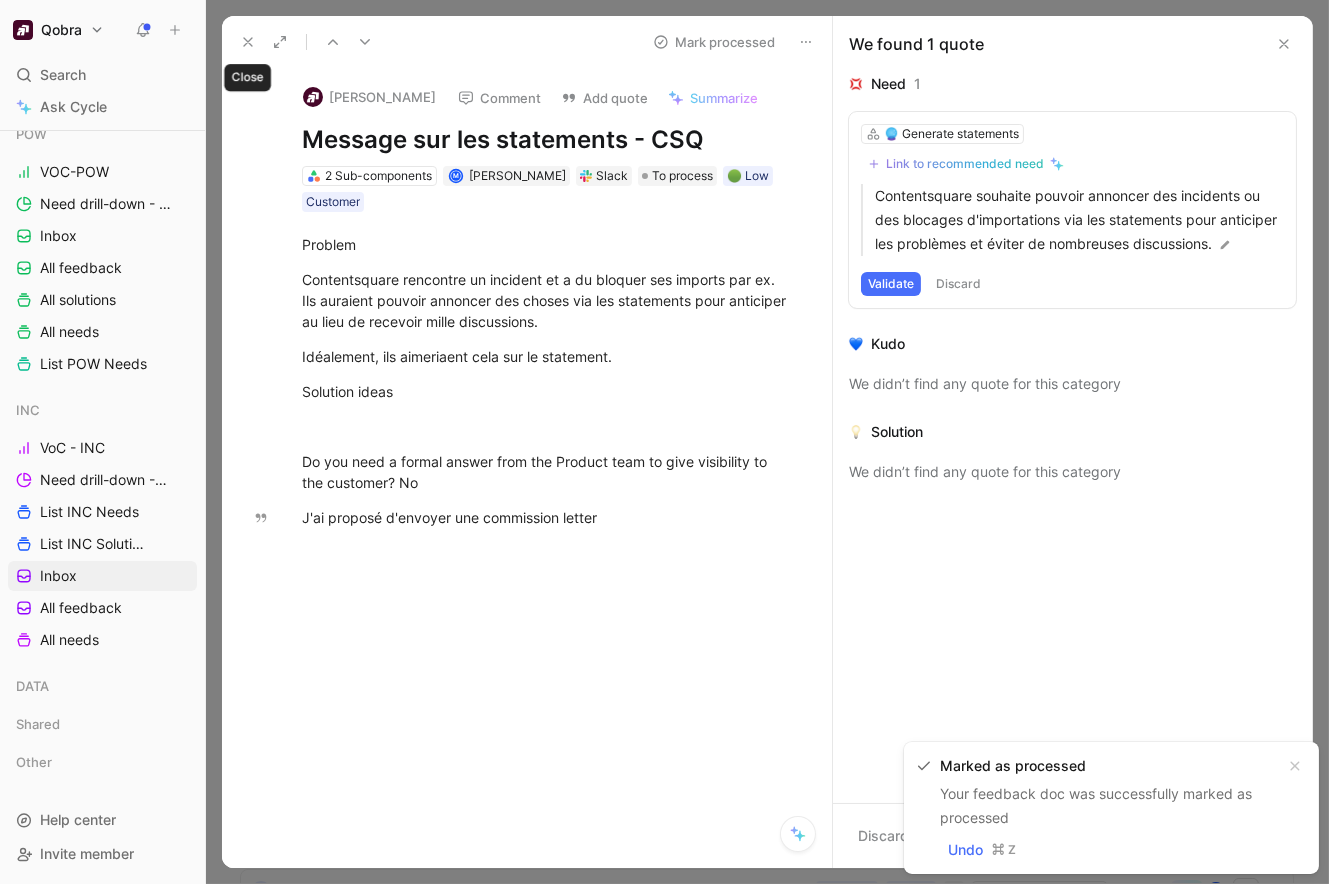 click 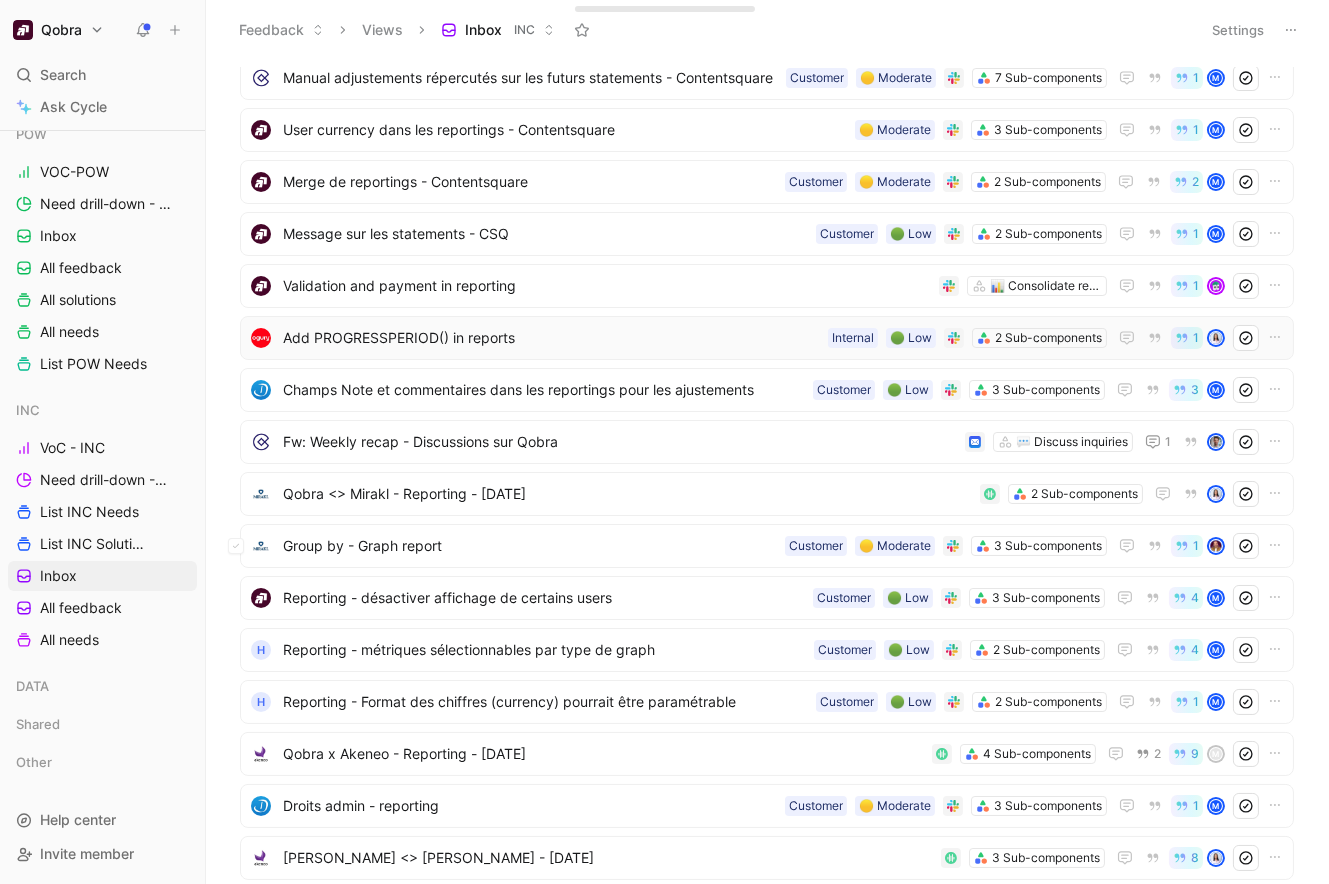 scroll, scrollTop: 422, scrollLeft: 0, axis: vertical 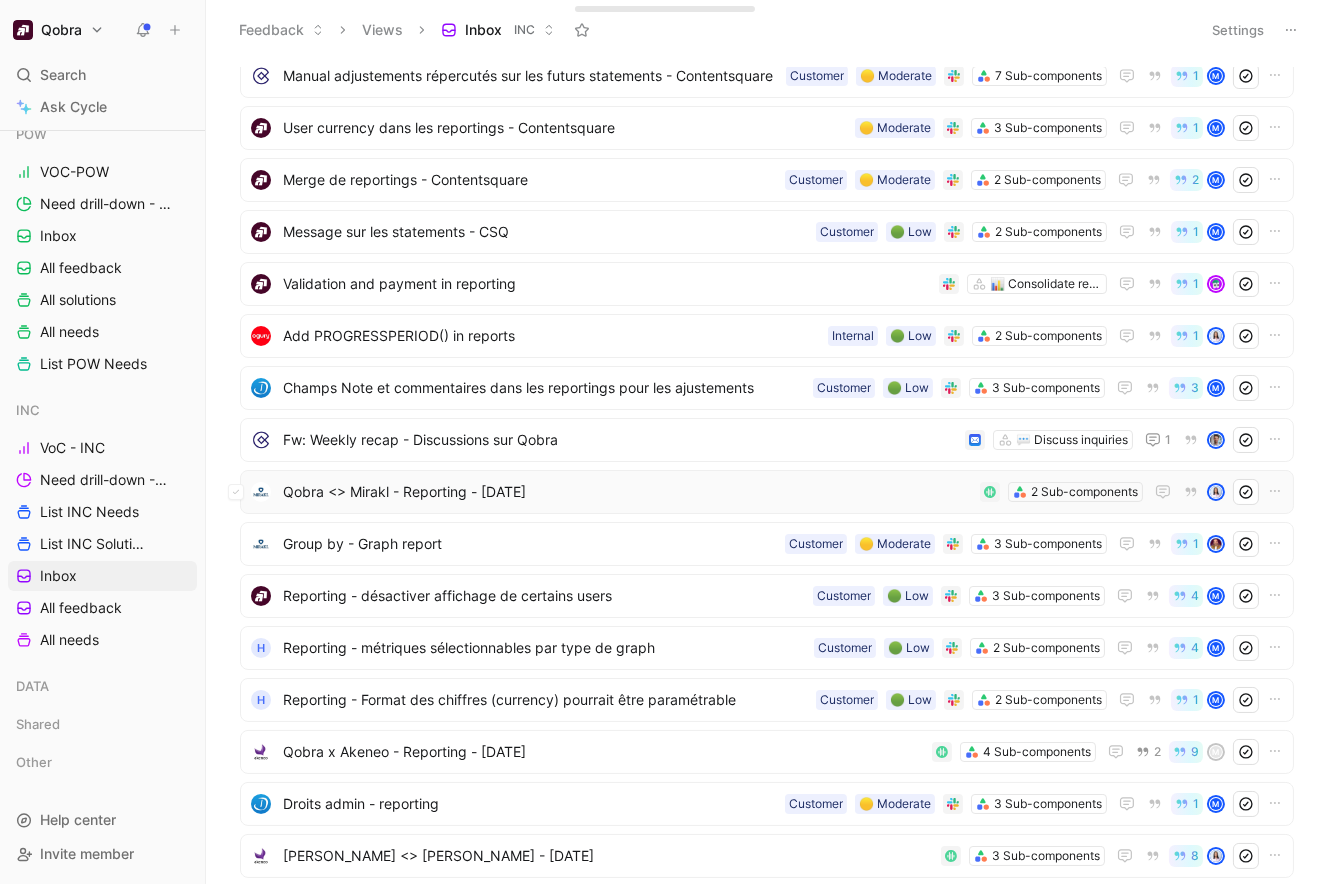 click on "Qobra <> Mirakl - Reporting - [DATE]" at bounding box center [627, 492] 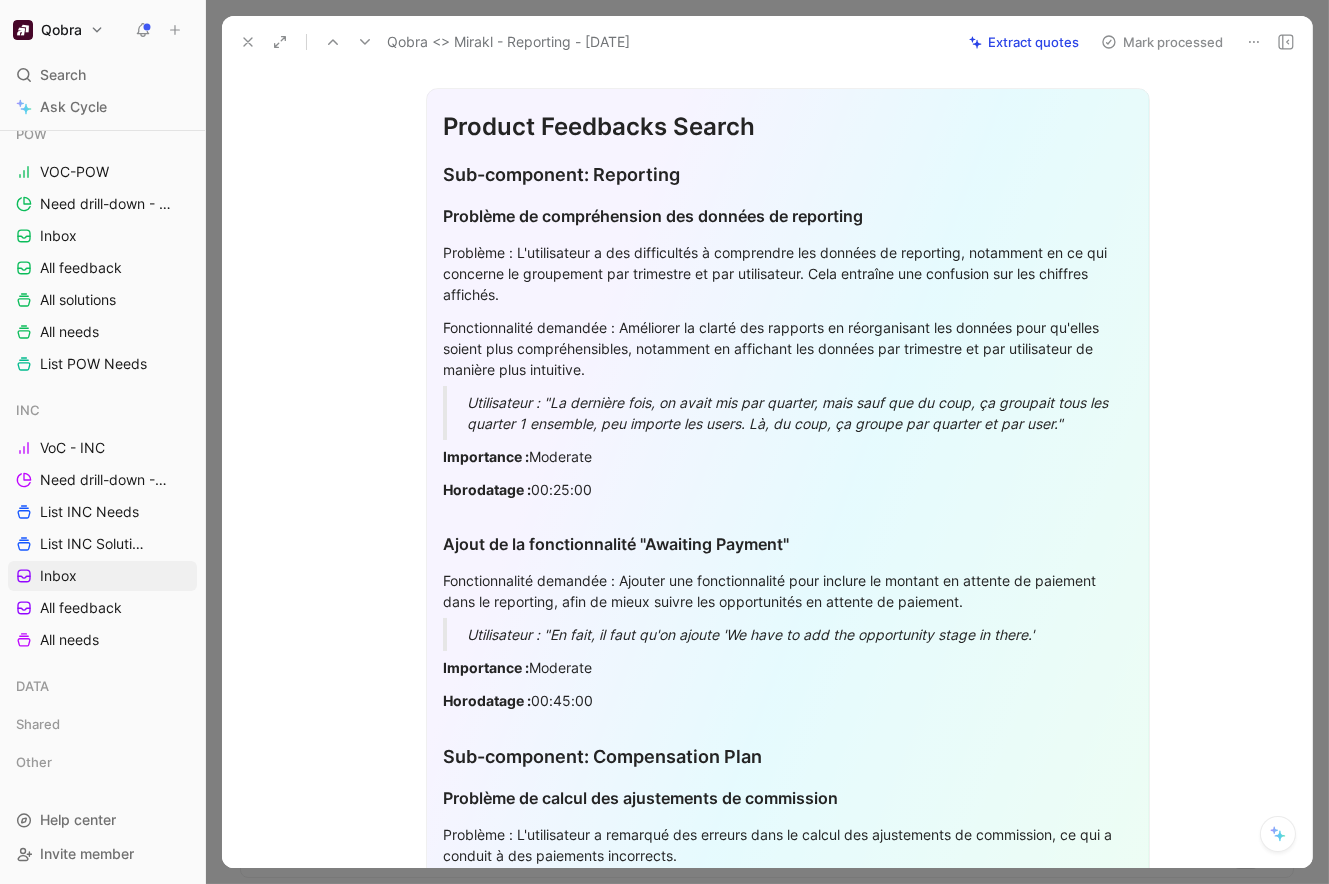 scroll, scrollTop: 132, scrollLeft: 0, axis: vertical 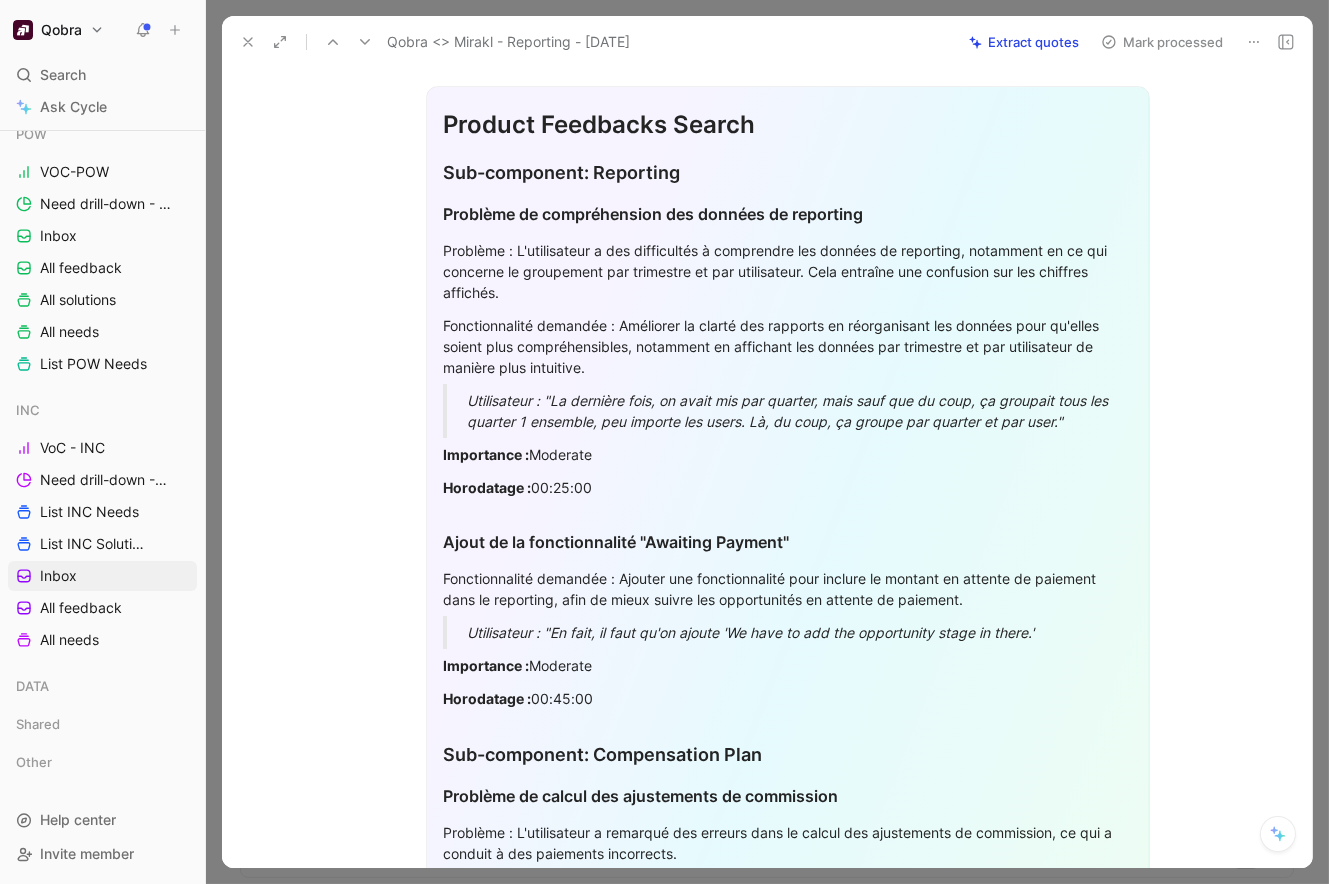 click 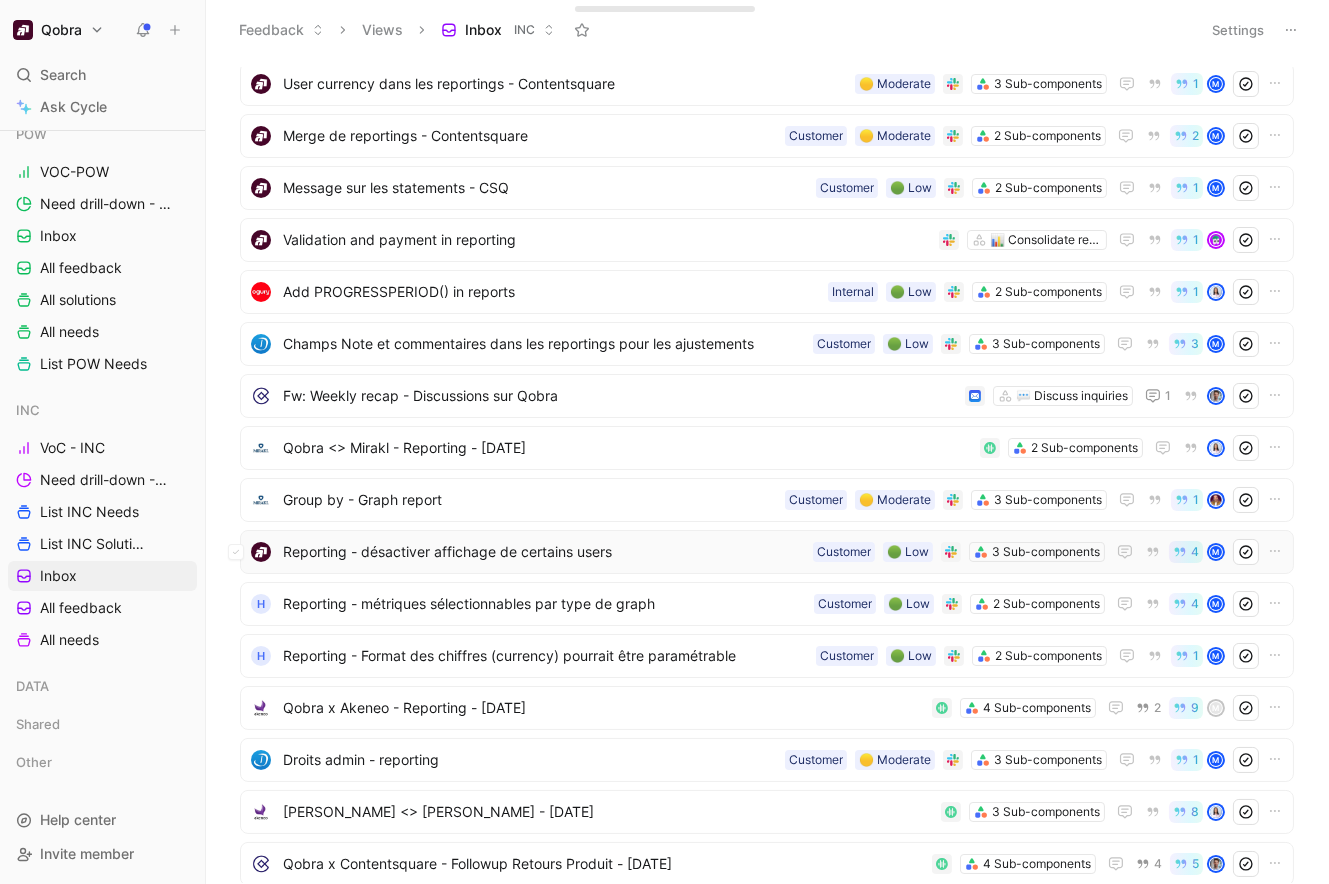 scroll, scrollTop: 474, scrollLeft: 0, axis: vertical 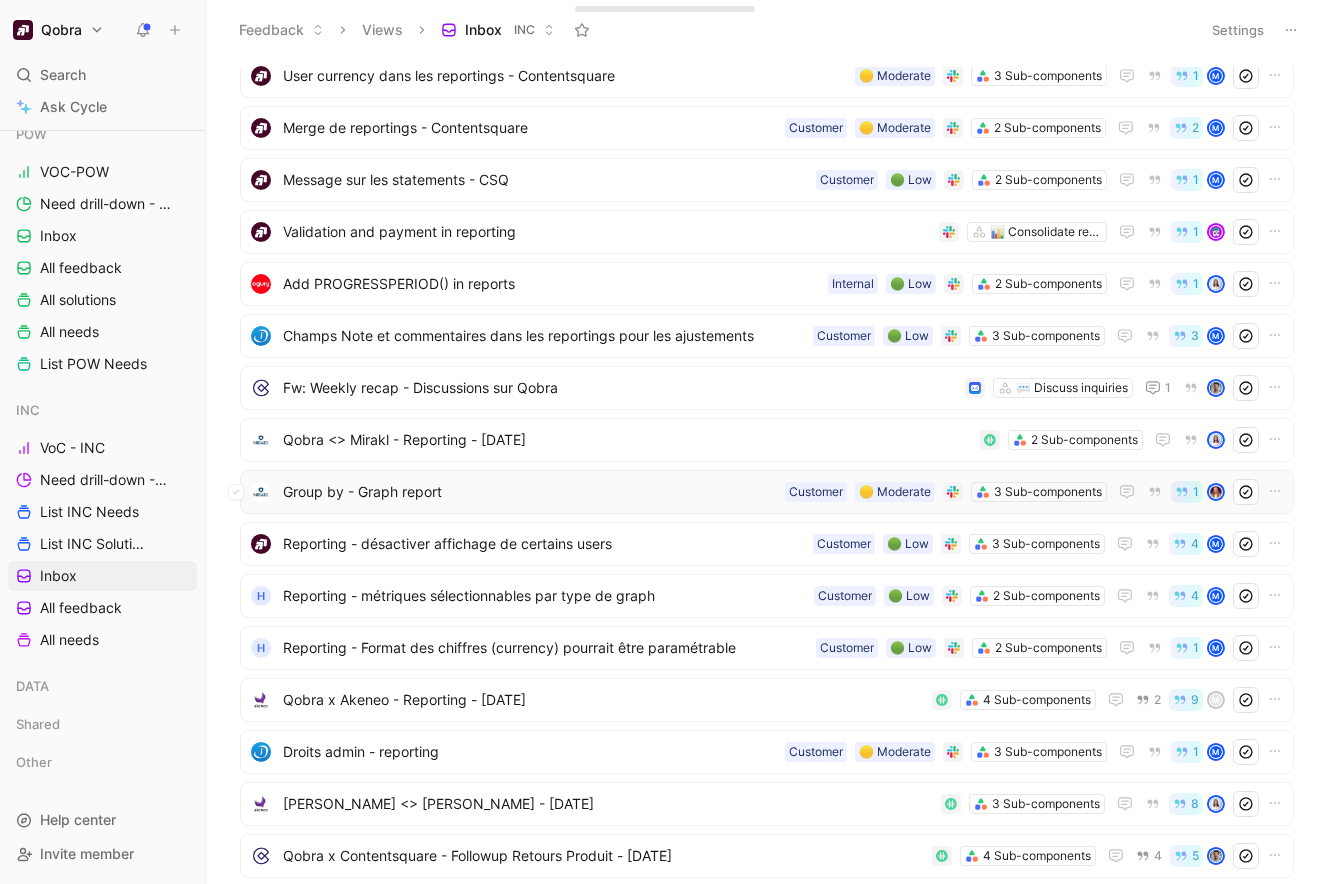 click on "Group by - Graph report" at bounding box center [530, 492] 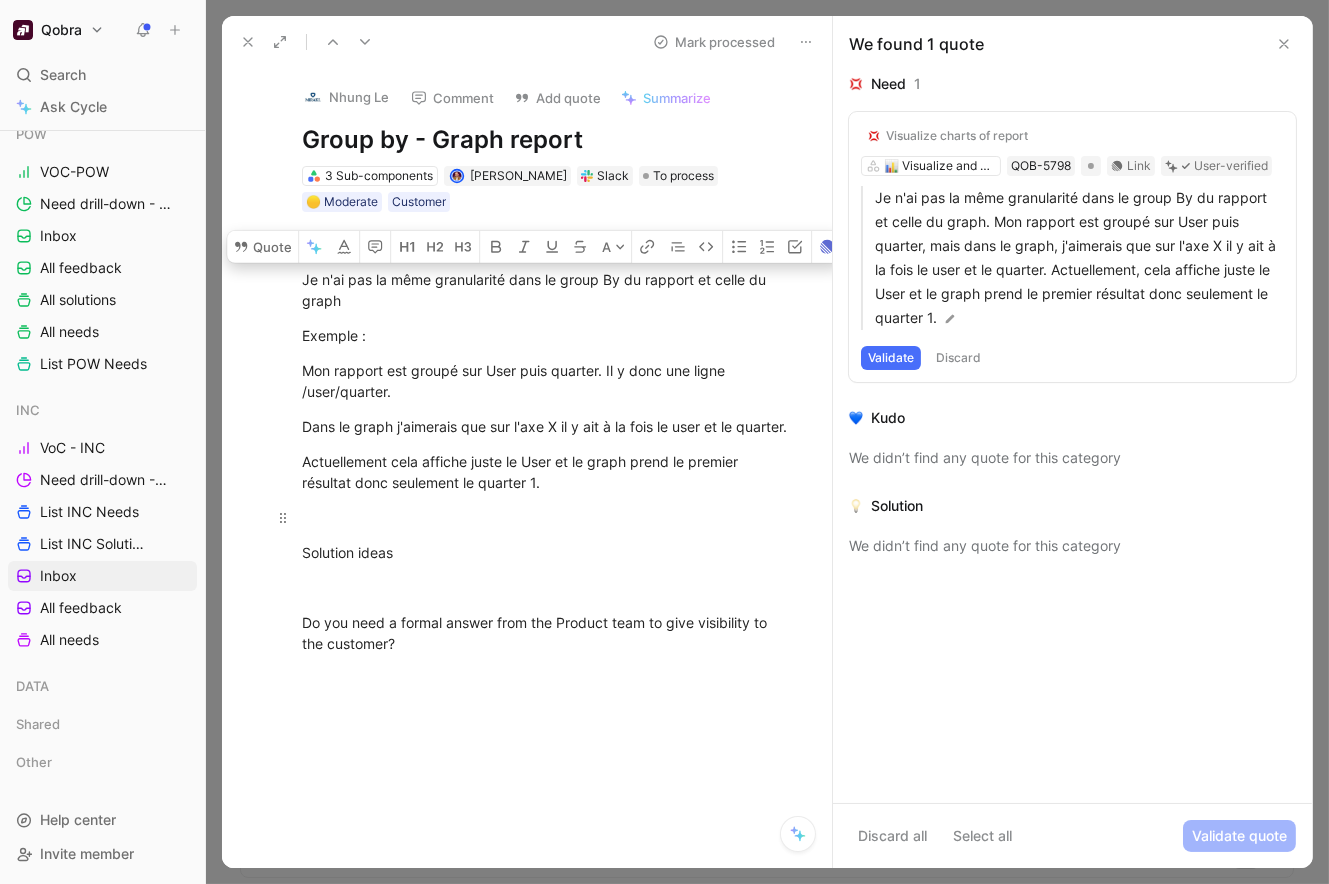 drag, startPoint x: 304, startPoint y: 281, endPoint x: 632, endPoint y: 503, distance: 396.06564 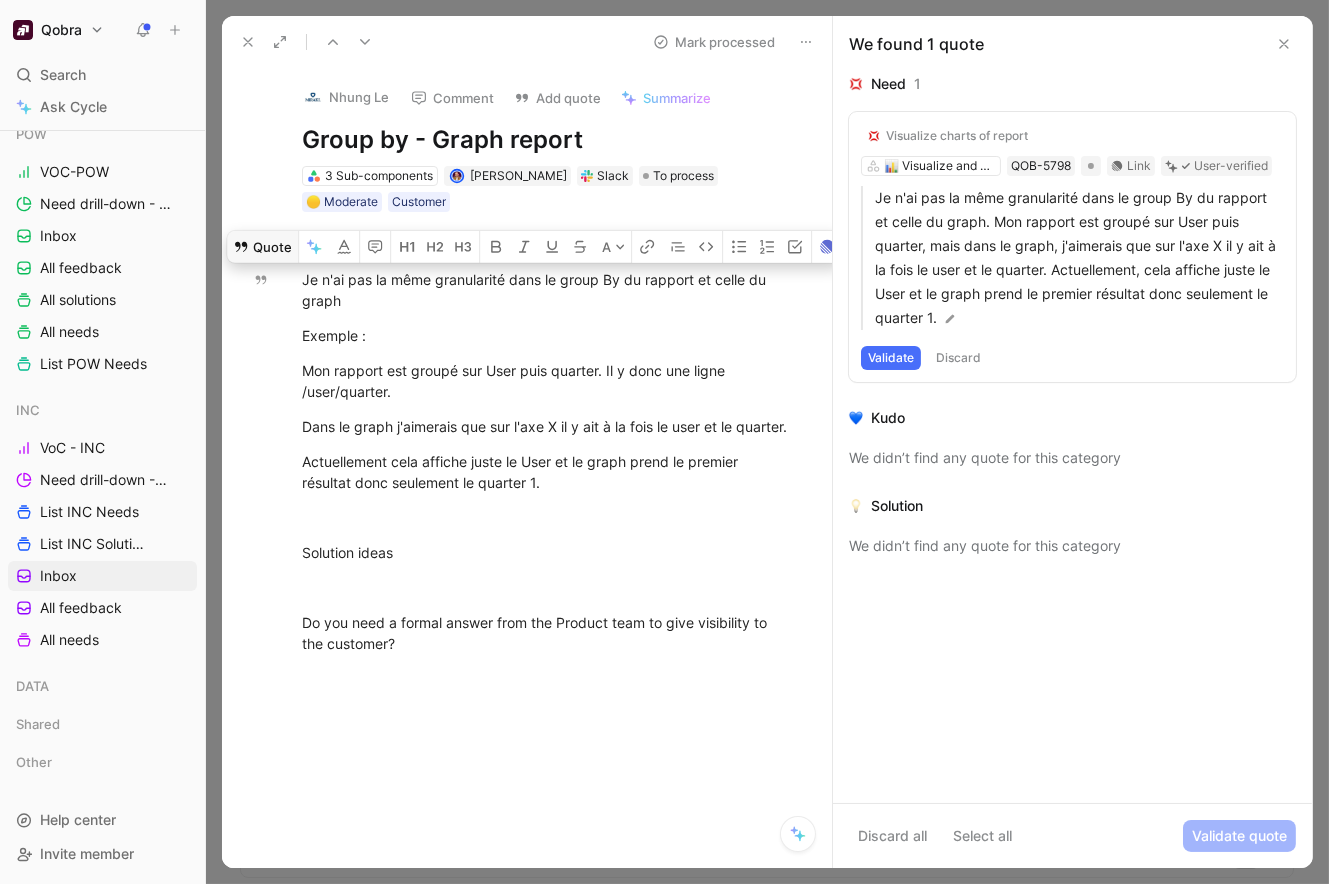 click on "Quote" at bounding box center [262, 247] 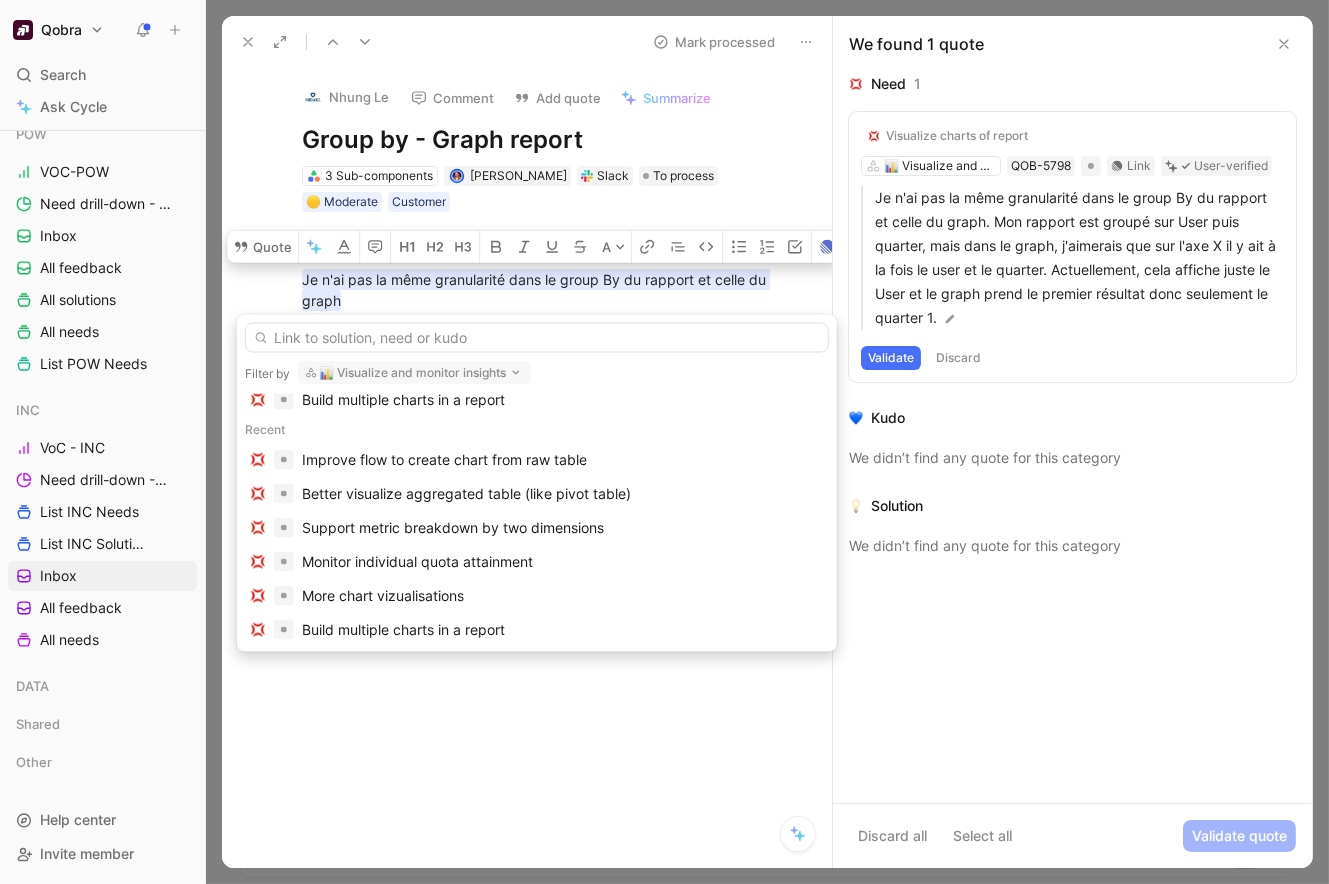 scroll, scrollTop: 115, scrollLeft: 0, axis: vertical 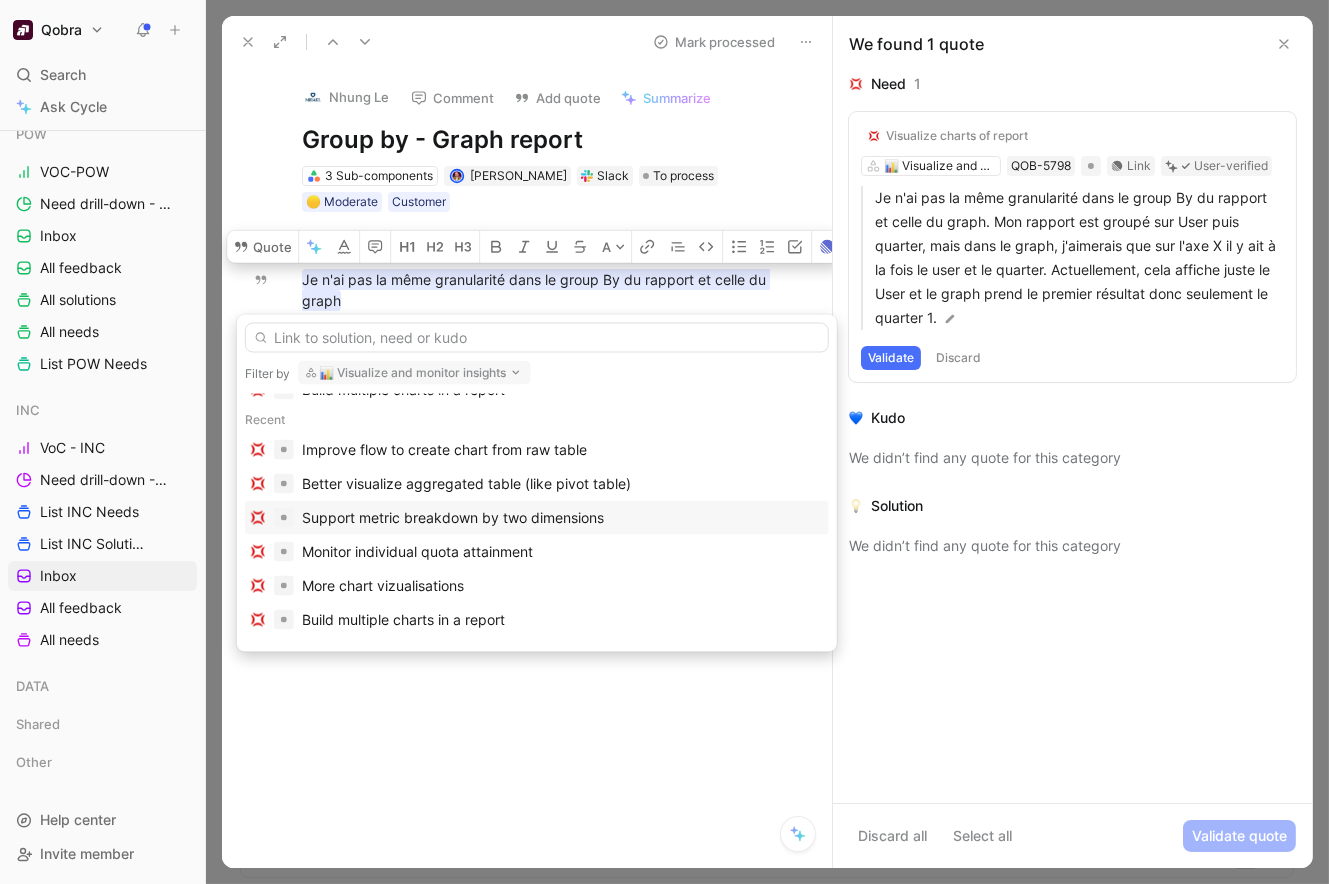 click on "Support metric breakdown by two dimensions" at bounding box center (453, 518) 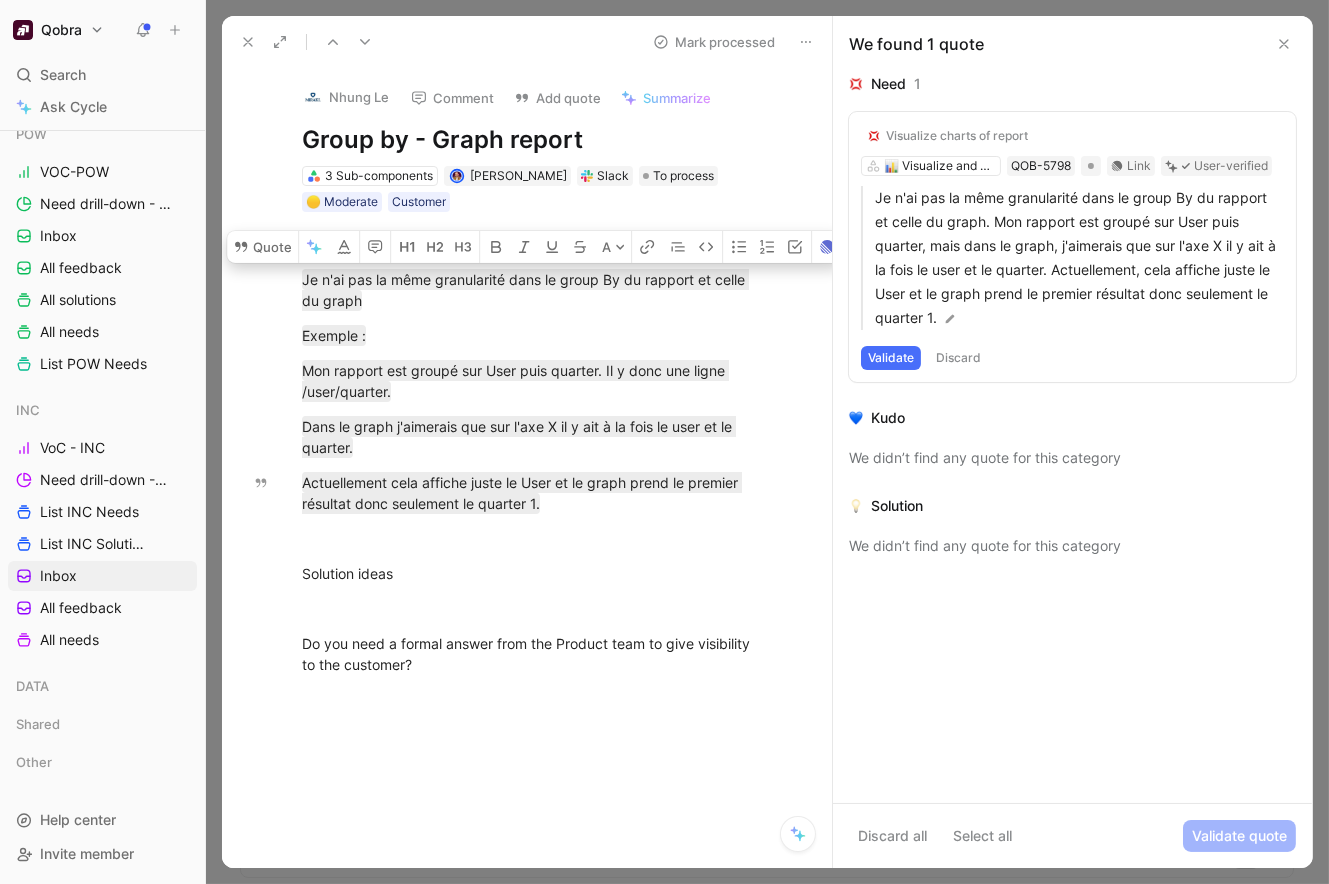 click on "Group by - Graph report Mark processed" at bounding box center [527, 42] 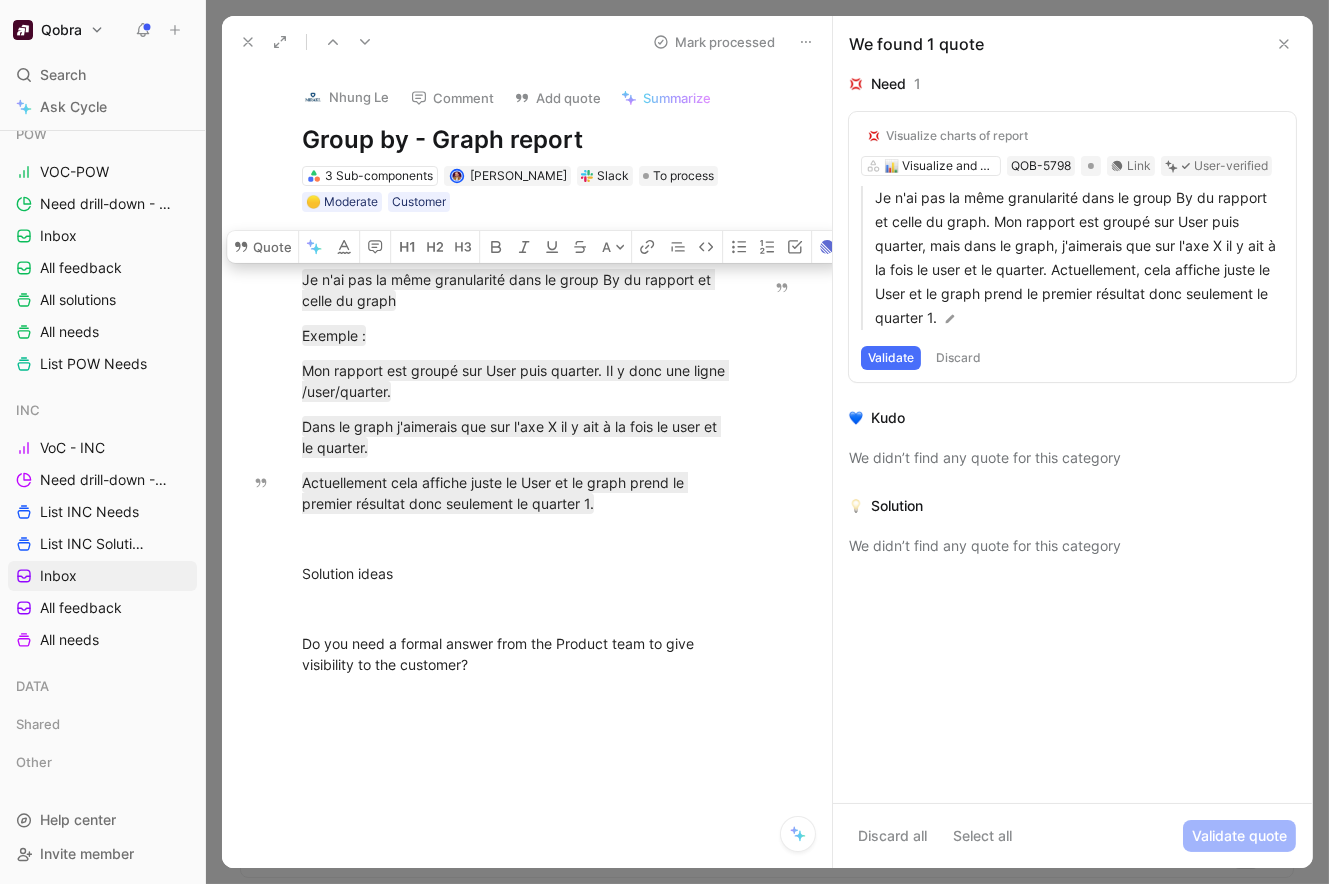 click on "Mark processed" at bounding box center [714, 42] 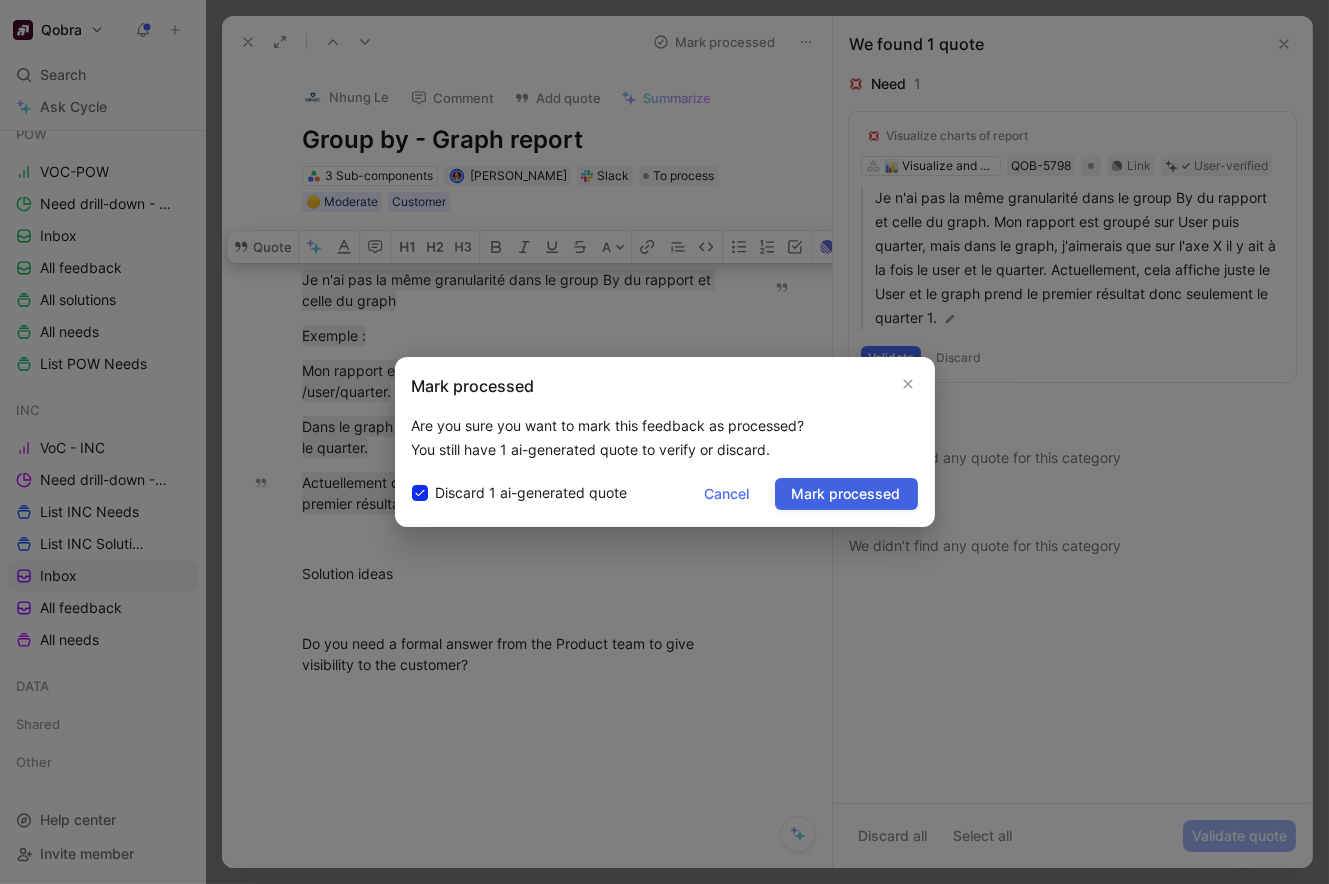 click on "Mark processed" at bounding box center [846, 494] 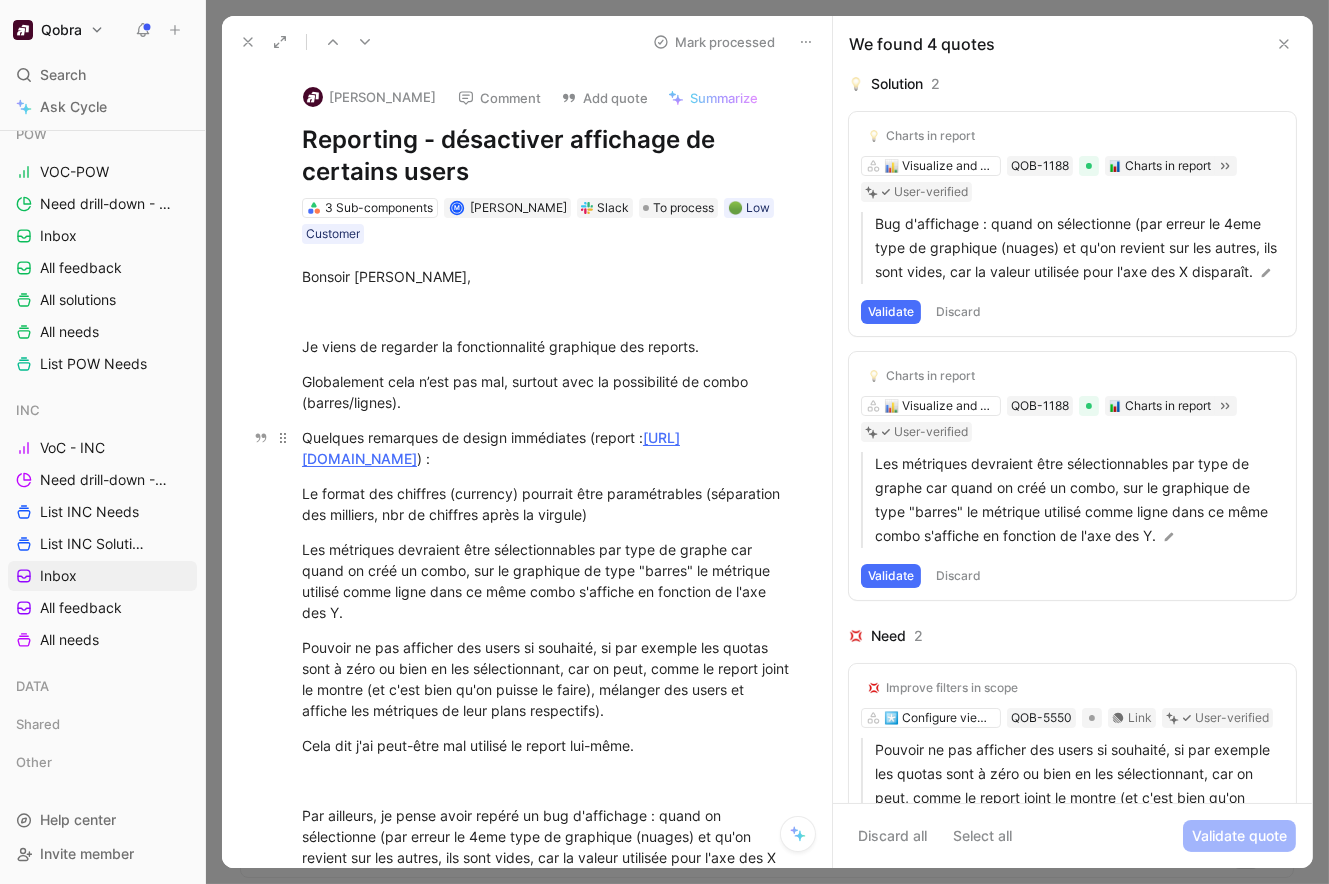 click on "[URL][DOMAIN_NAME]" at bounding box center (491, 448) 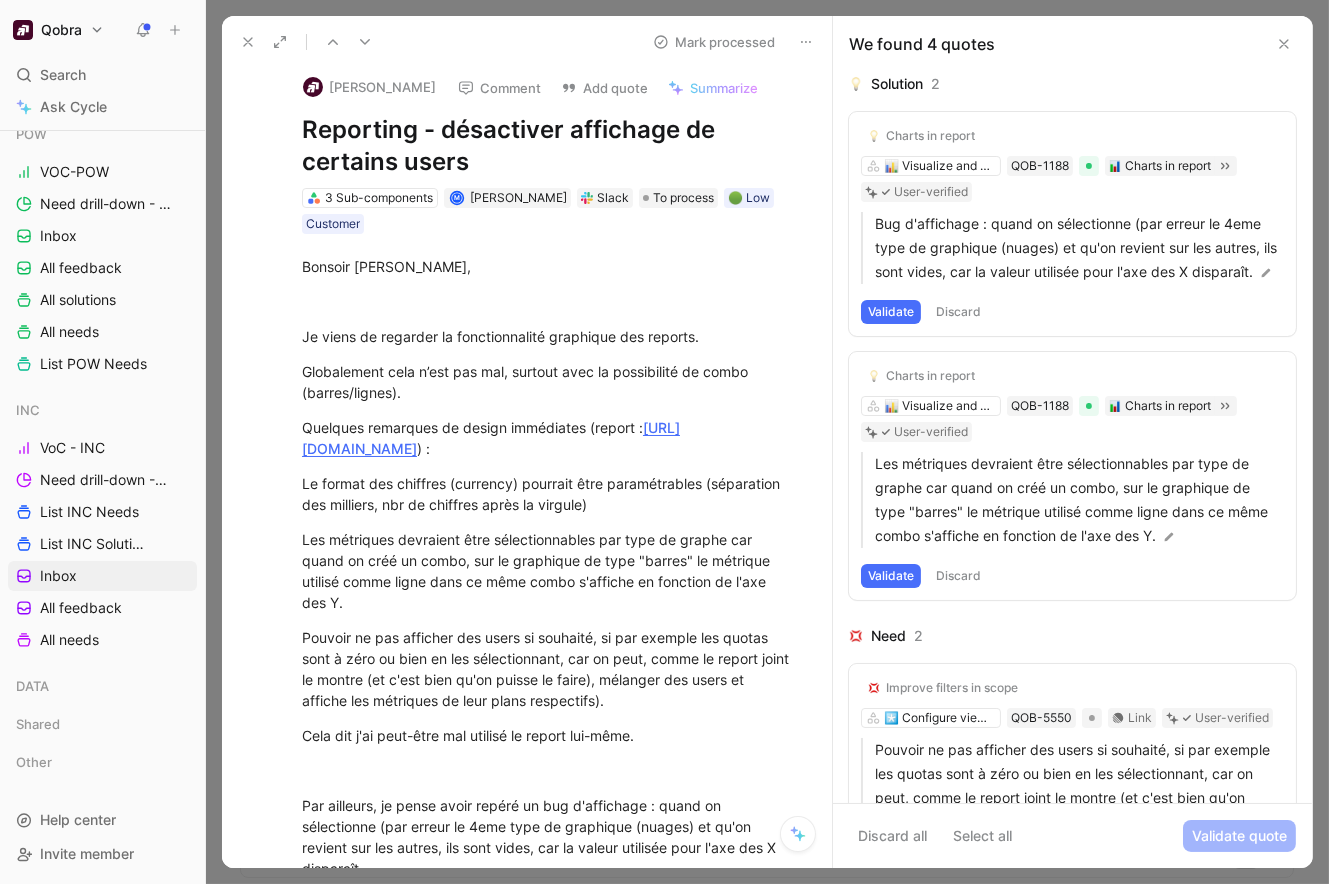 scroll, scrollTop: 0, scrollLeft: 0, axis: both 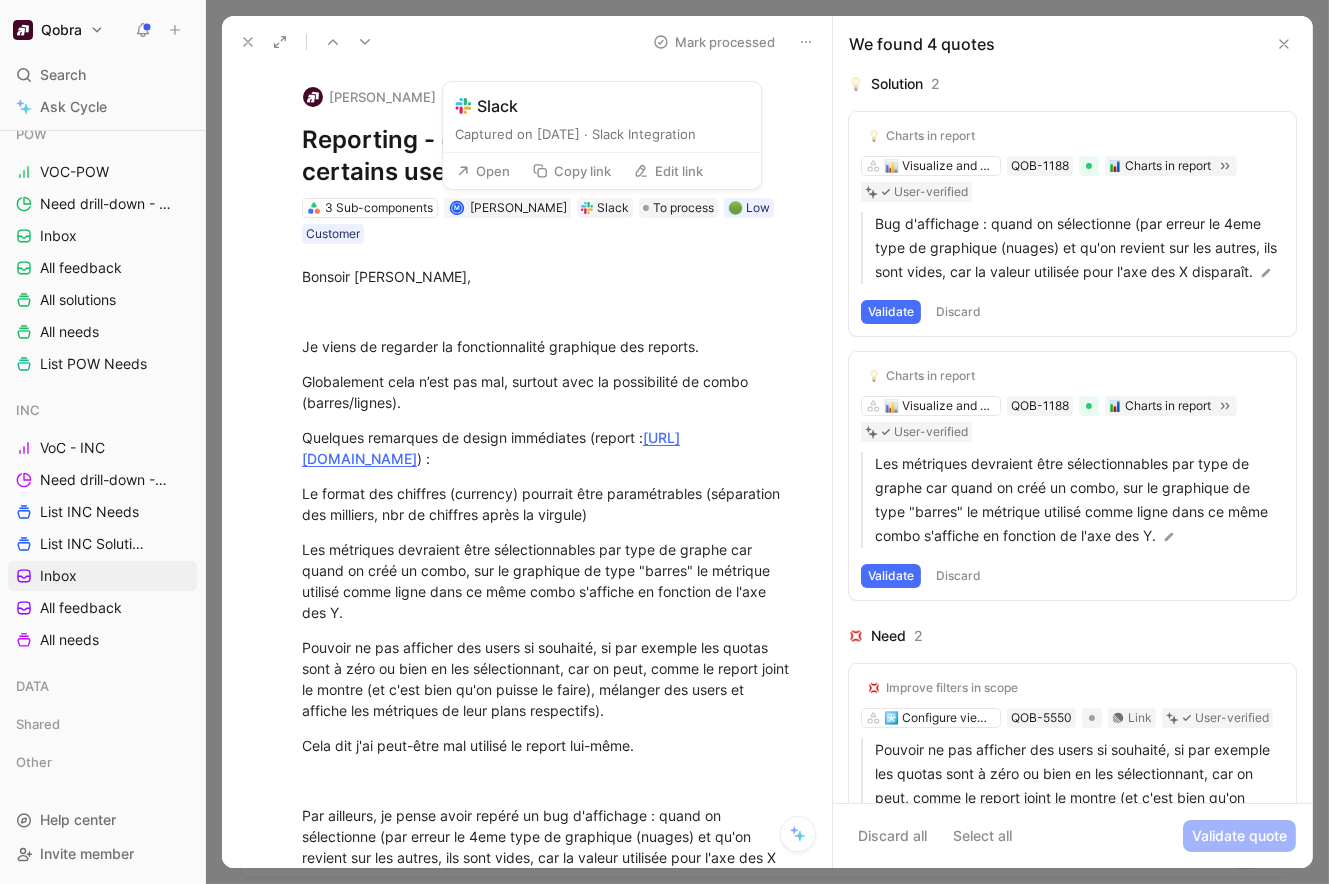 click on "Open" at bounding box center [483, 171] 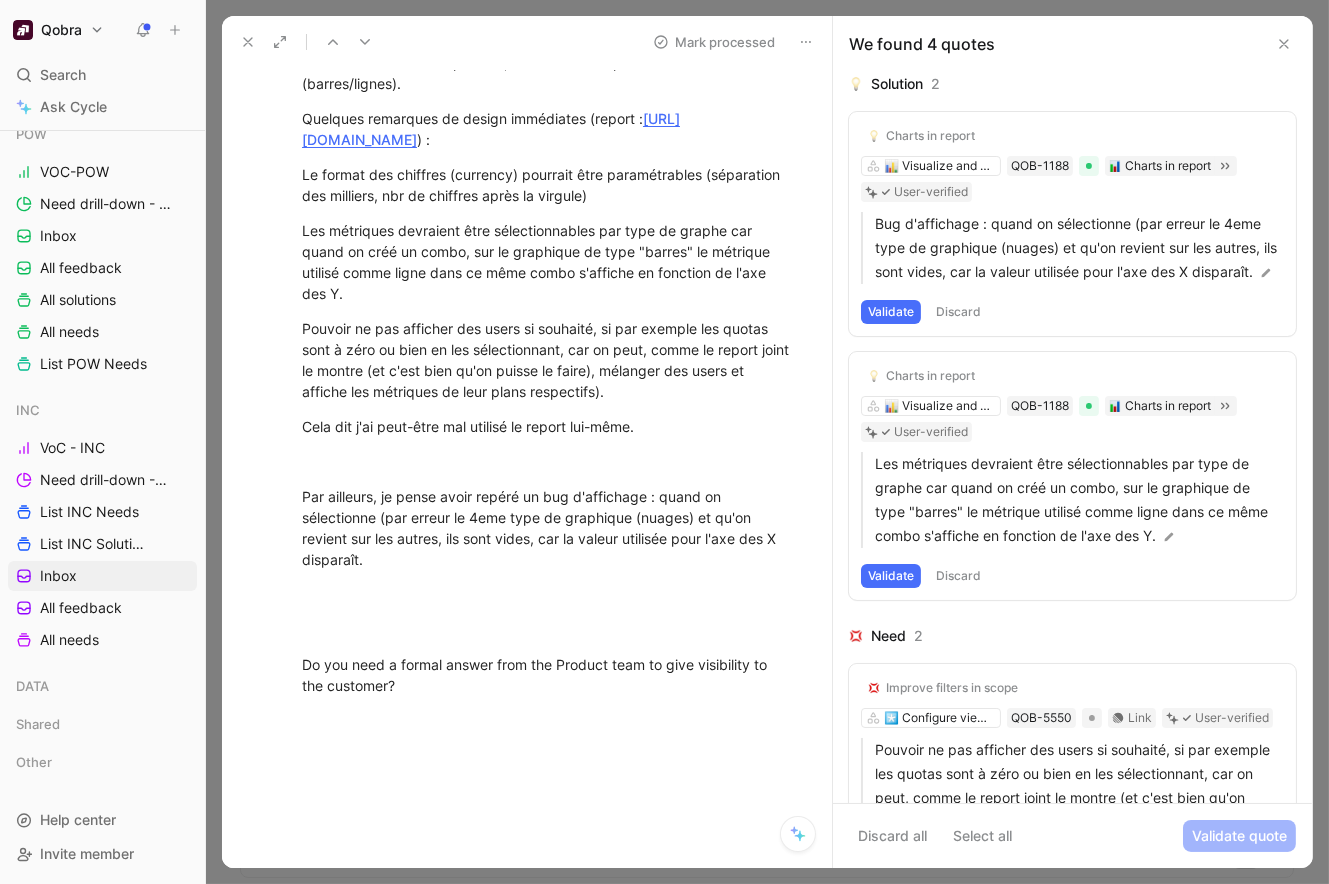 scroll, scrollTop: 321, scrollLeft: 0, axis: vertical 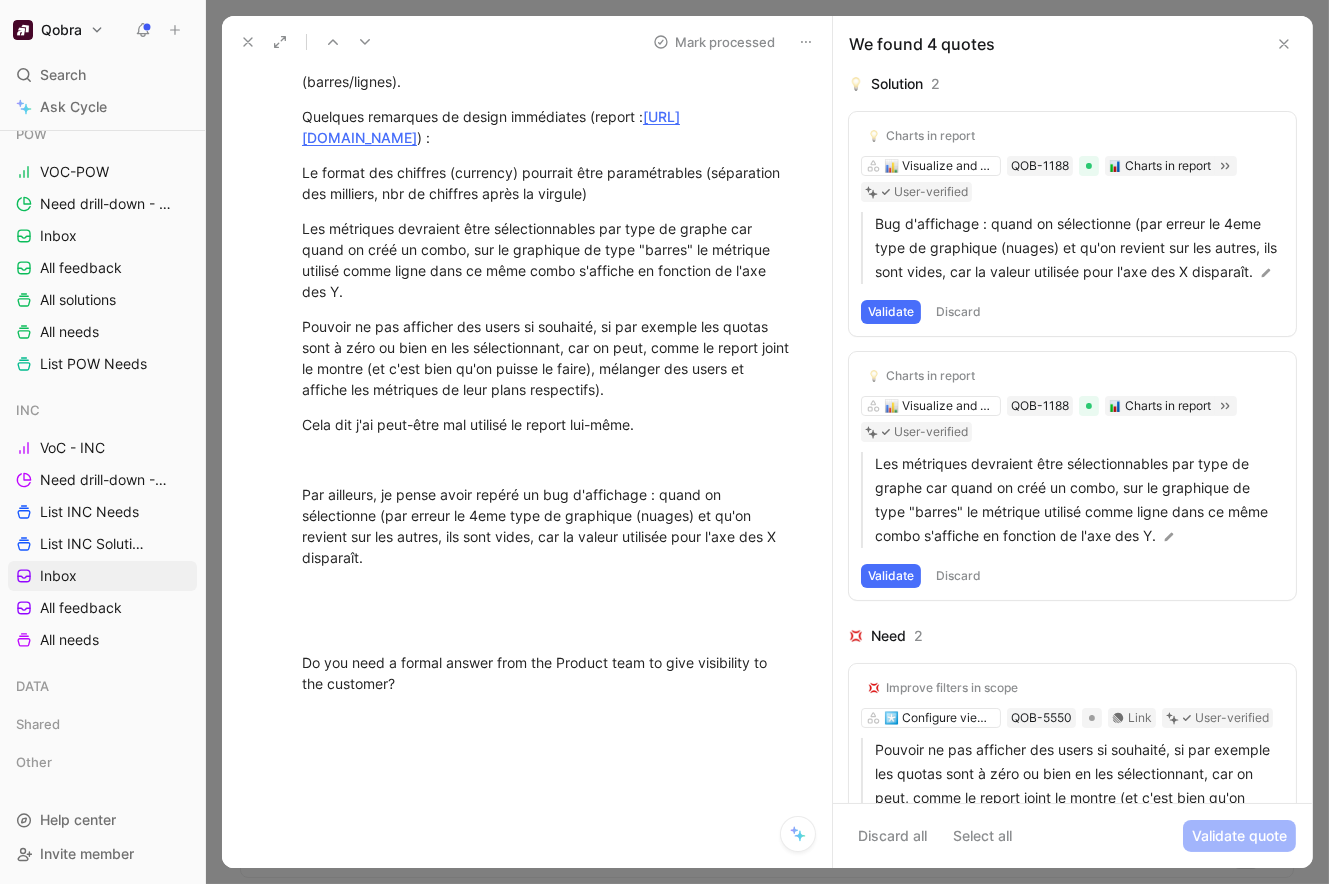 click 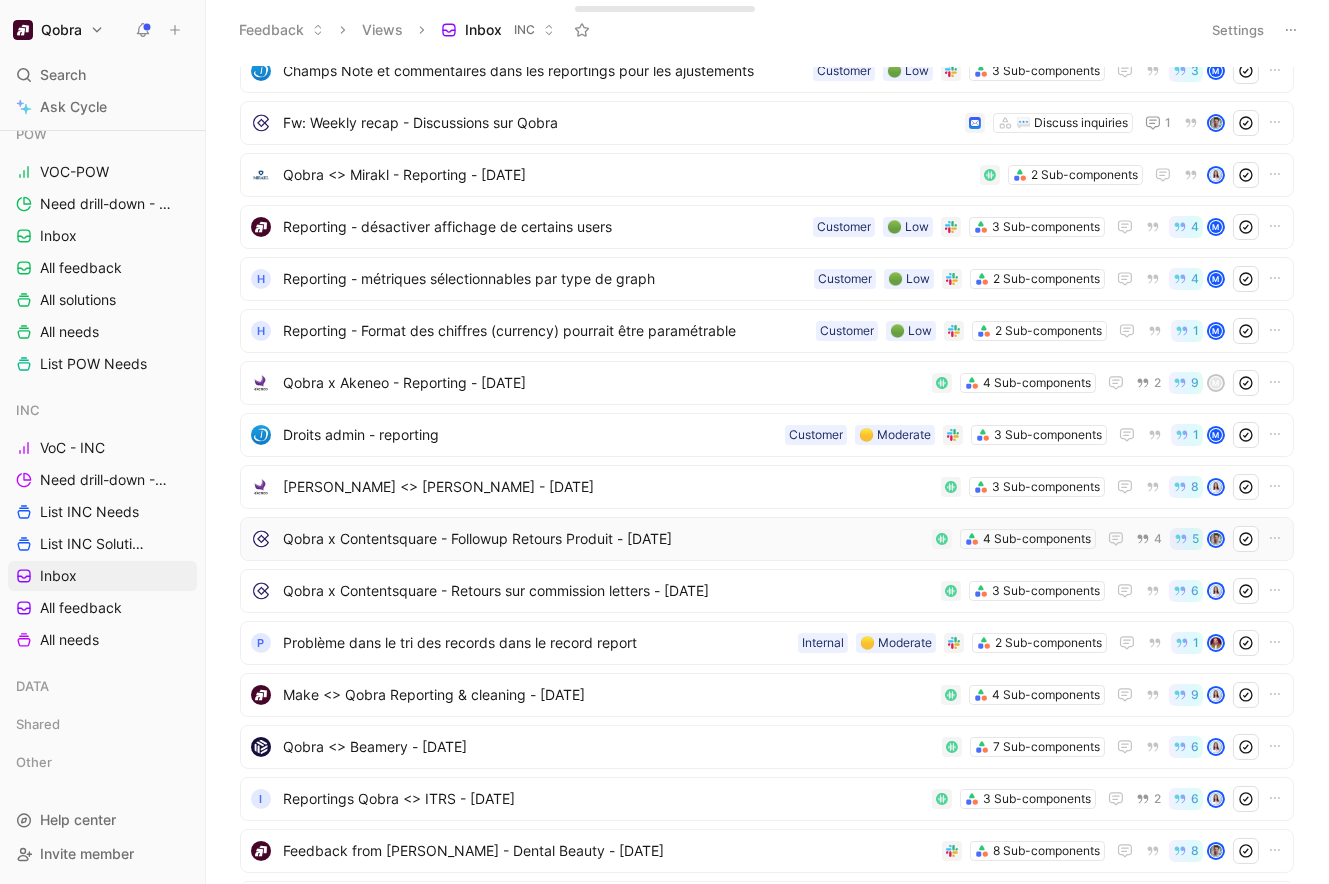 scroll, scrollTop: 733, scrollLeft: 0, axis: vertical 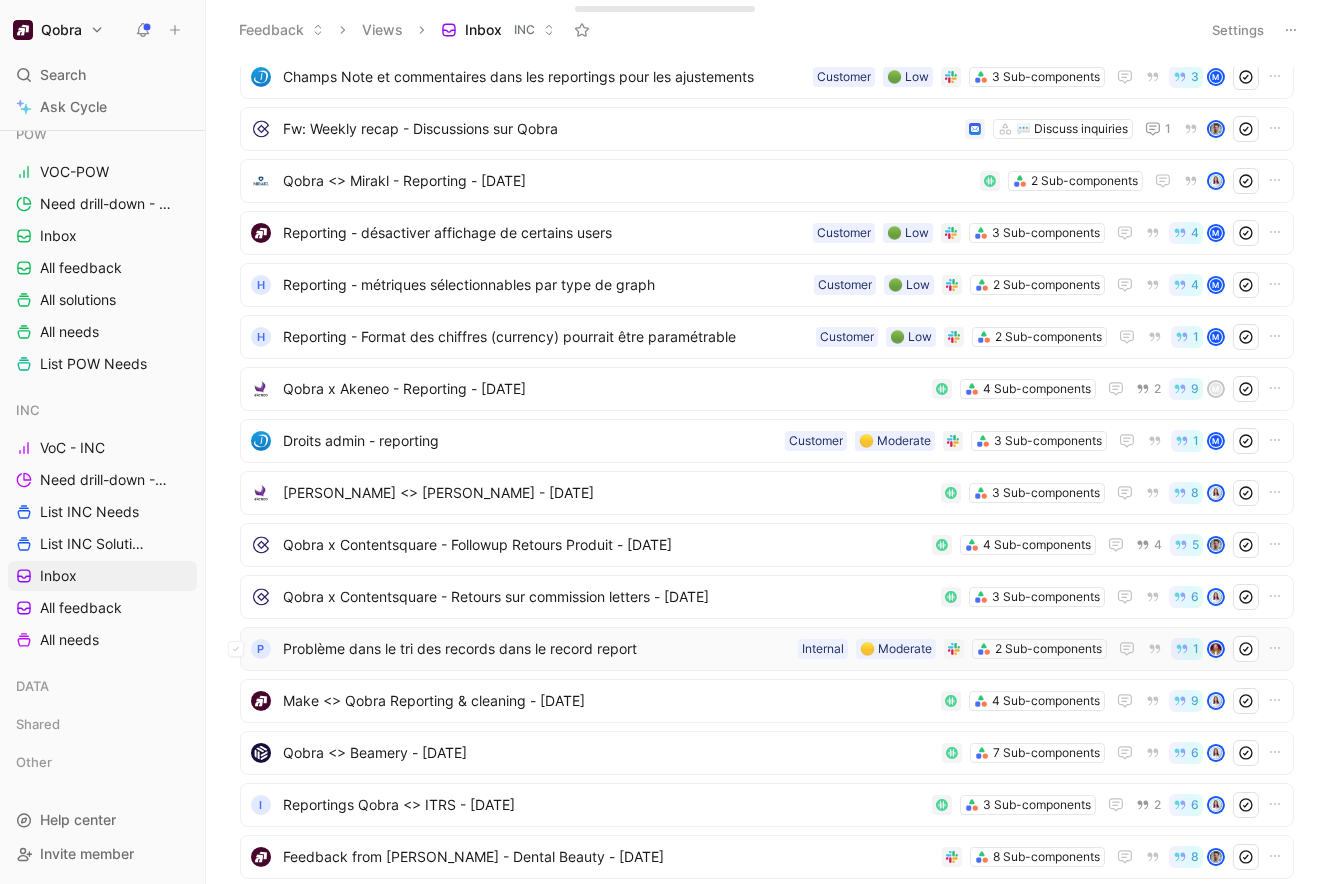 click on "Problème dans le tri des records dans le record report" at bounding box center (536, 649) 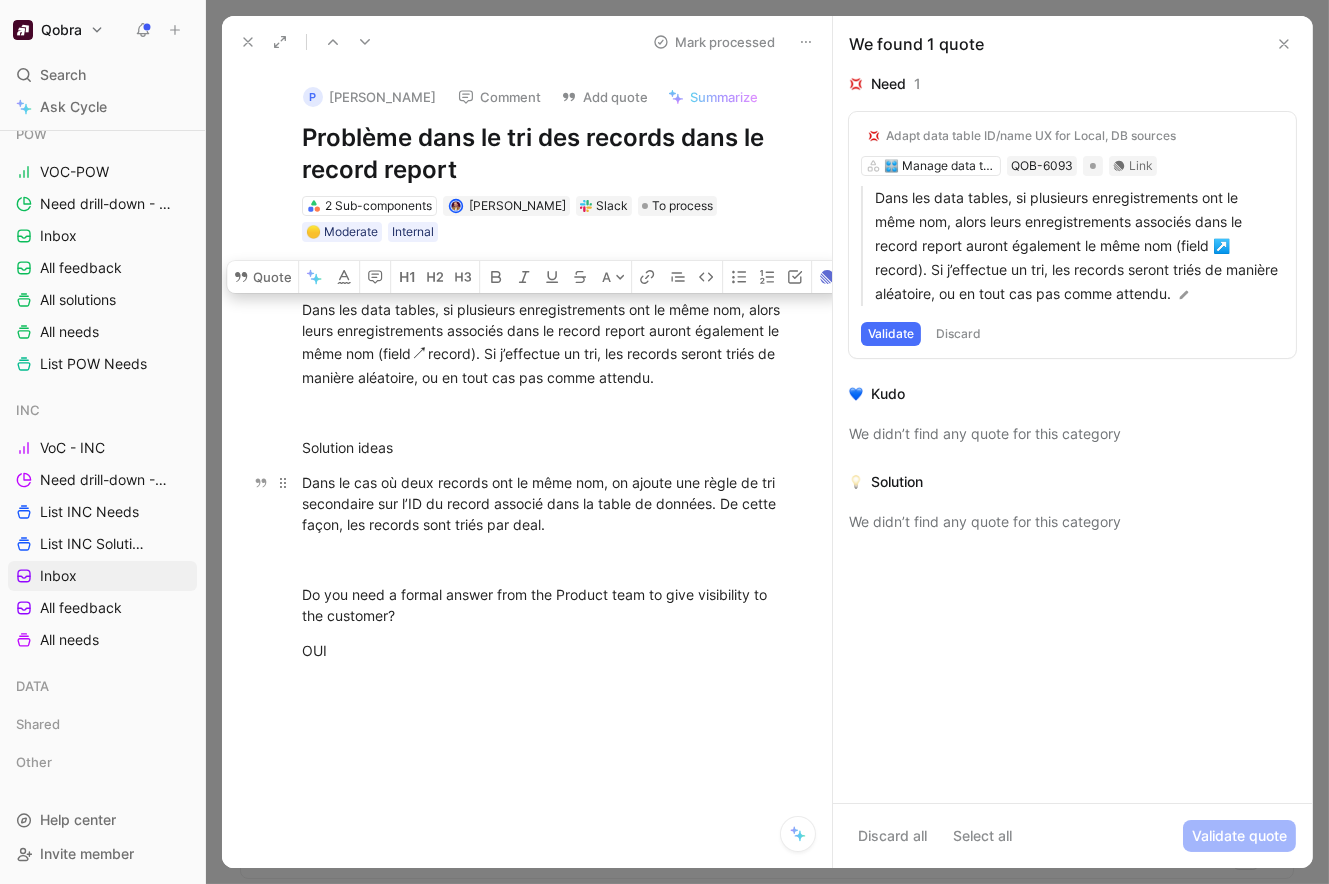 drag, startPoint x: 301, startPoint y: 304, endPoint x: 598, endPoint y: 525, distance: 370.20264 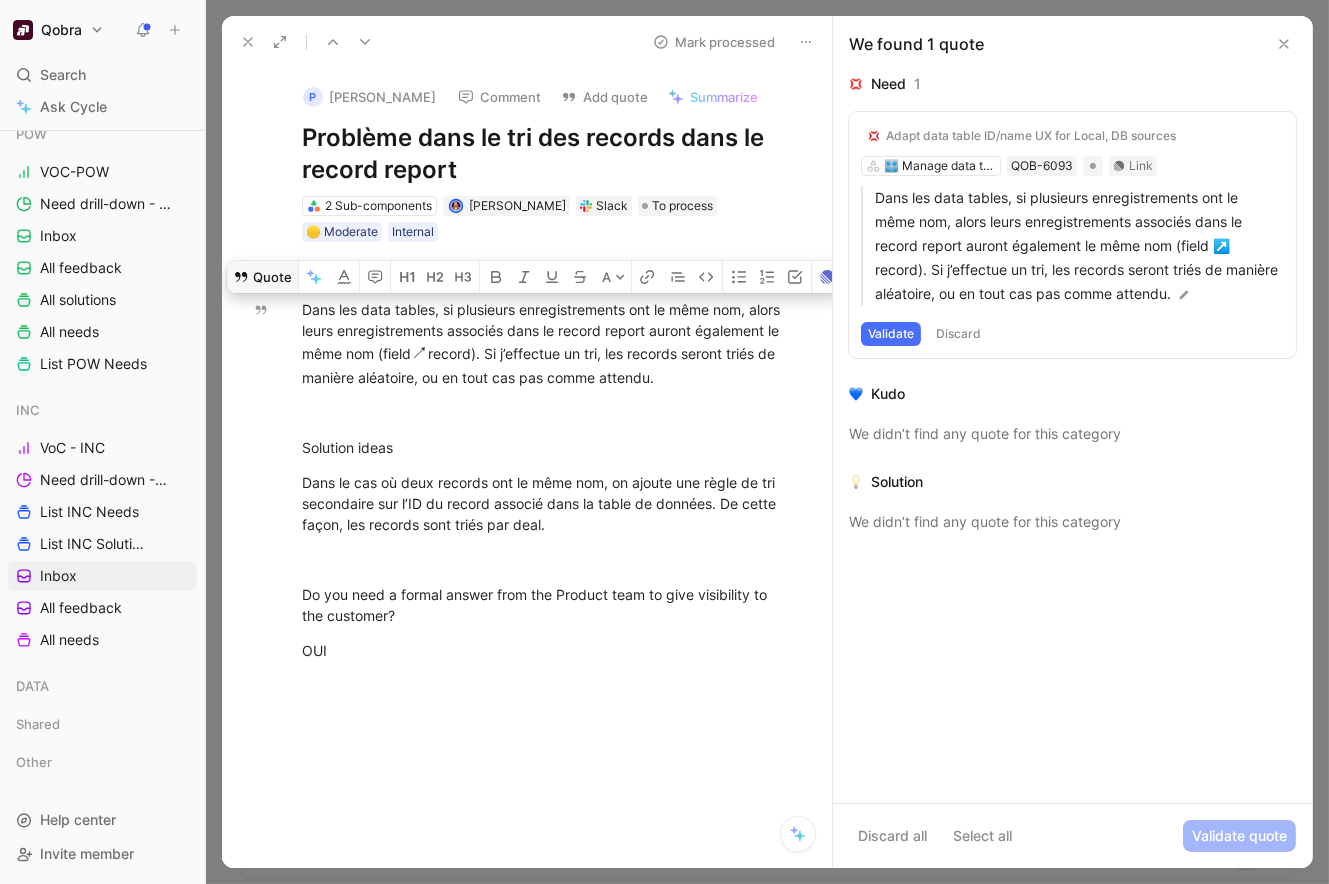 click on "Quote" at bounding box center [262, 277] 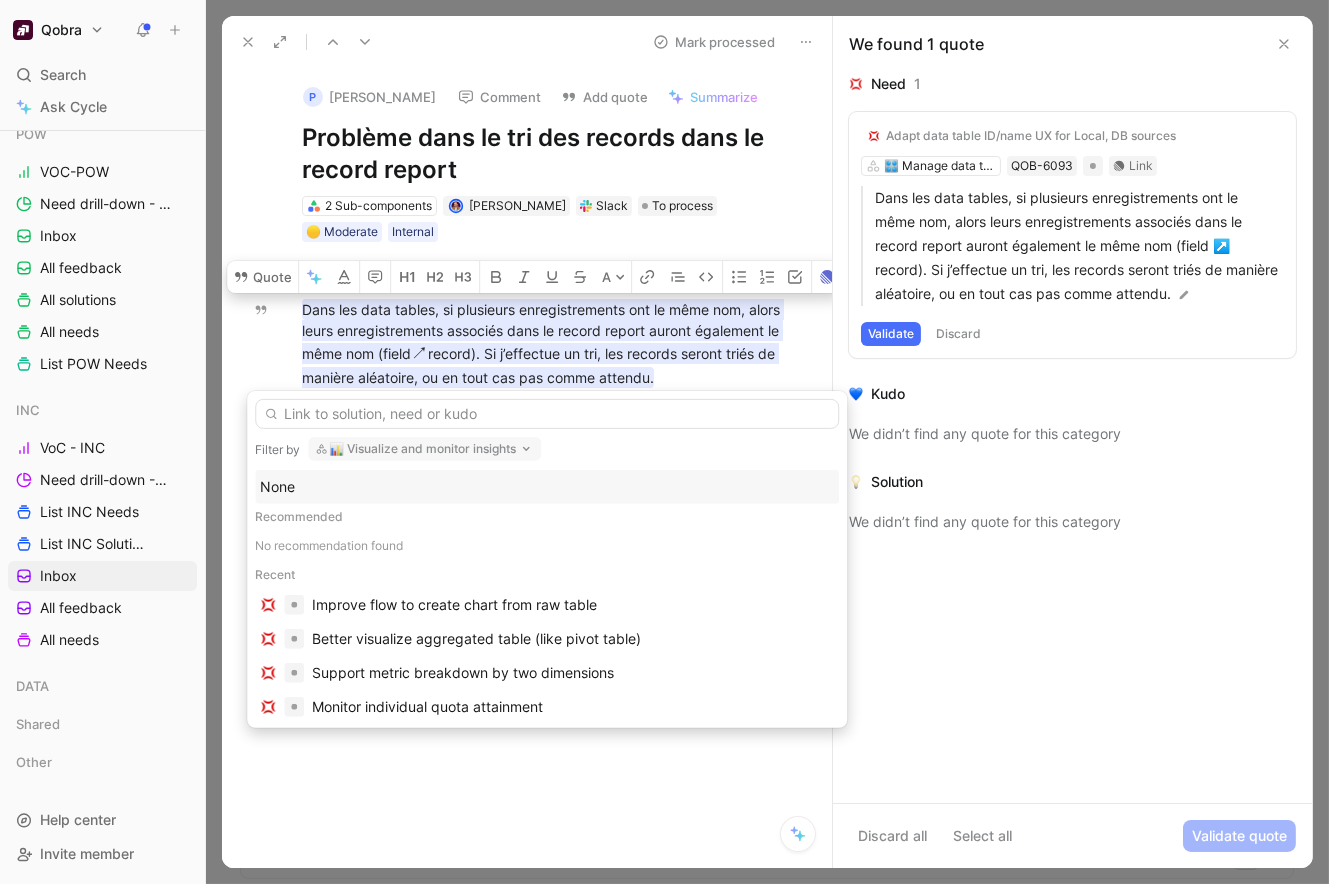 click on "📊 Visualize and monitor insights" at bounding box center [424, 449] 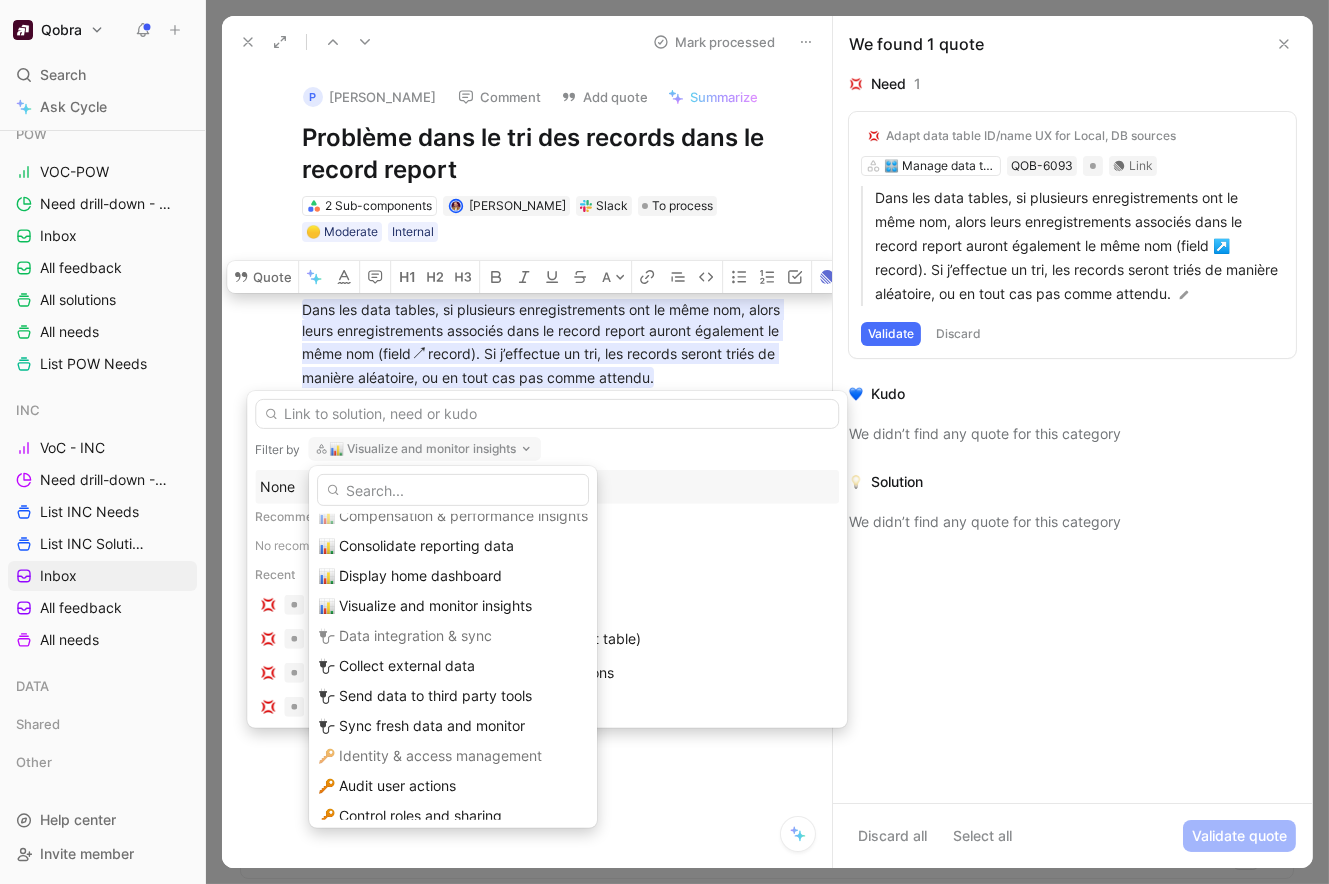 scroll, scrollTop: 612, scrollLeft: 0, axis: vertical 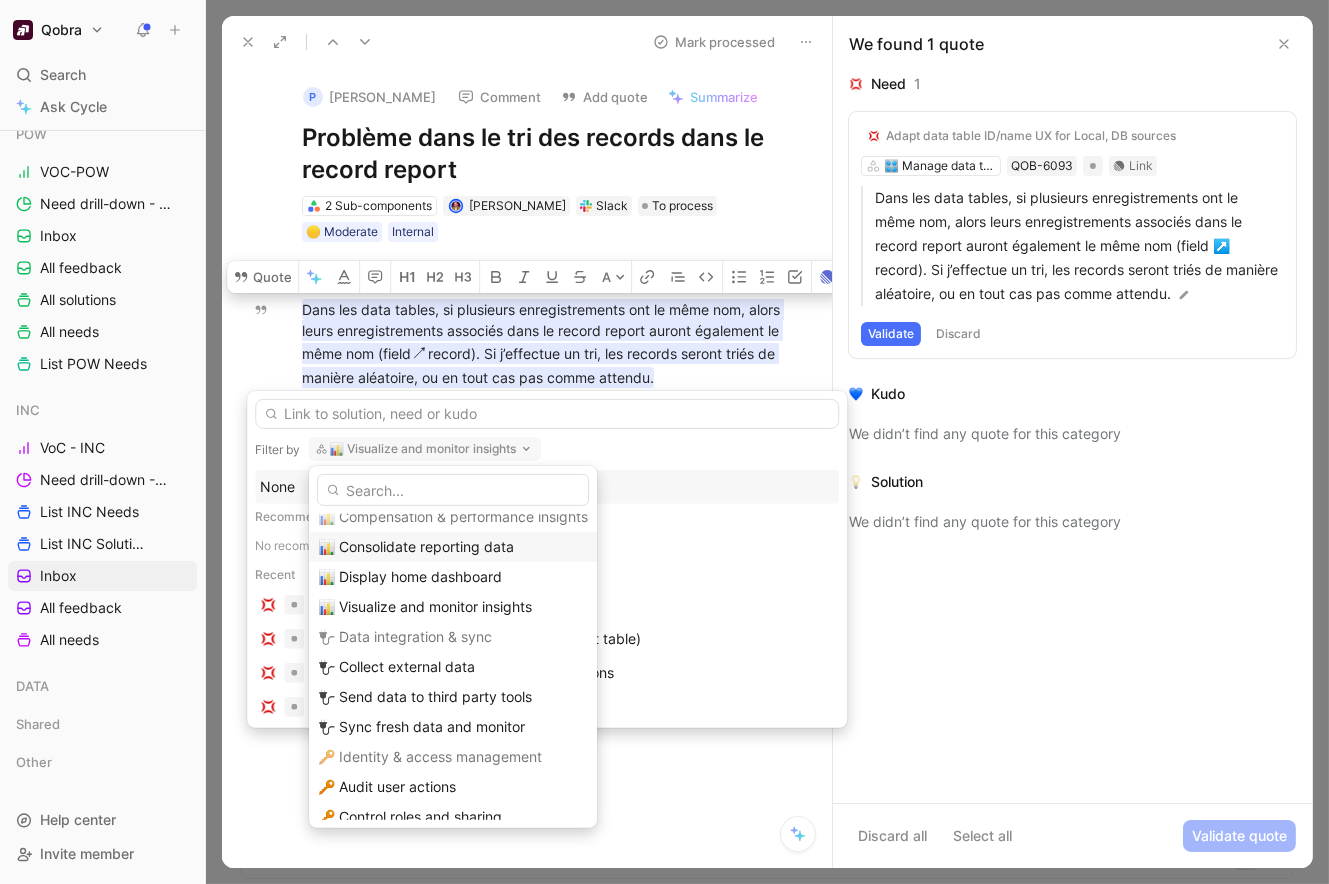 click on "📊 Consolidate reporting data" at bounding box center [416, 546] 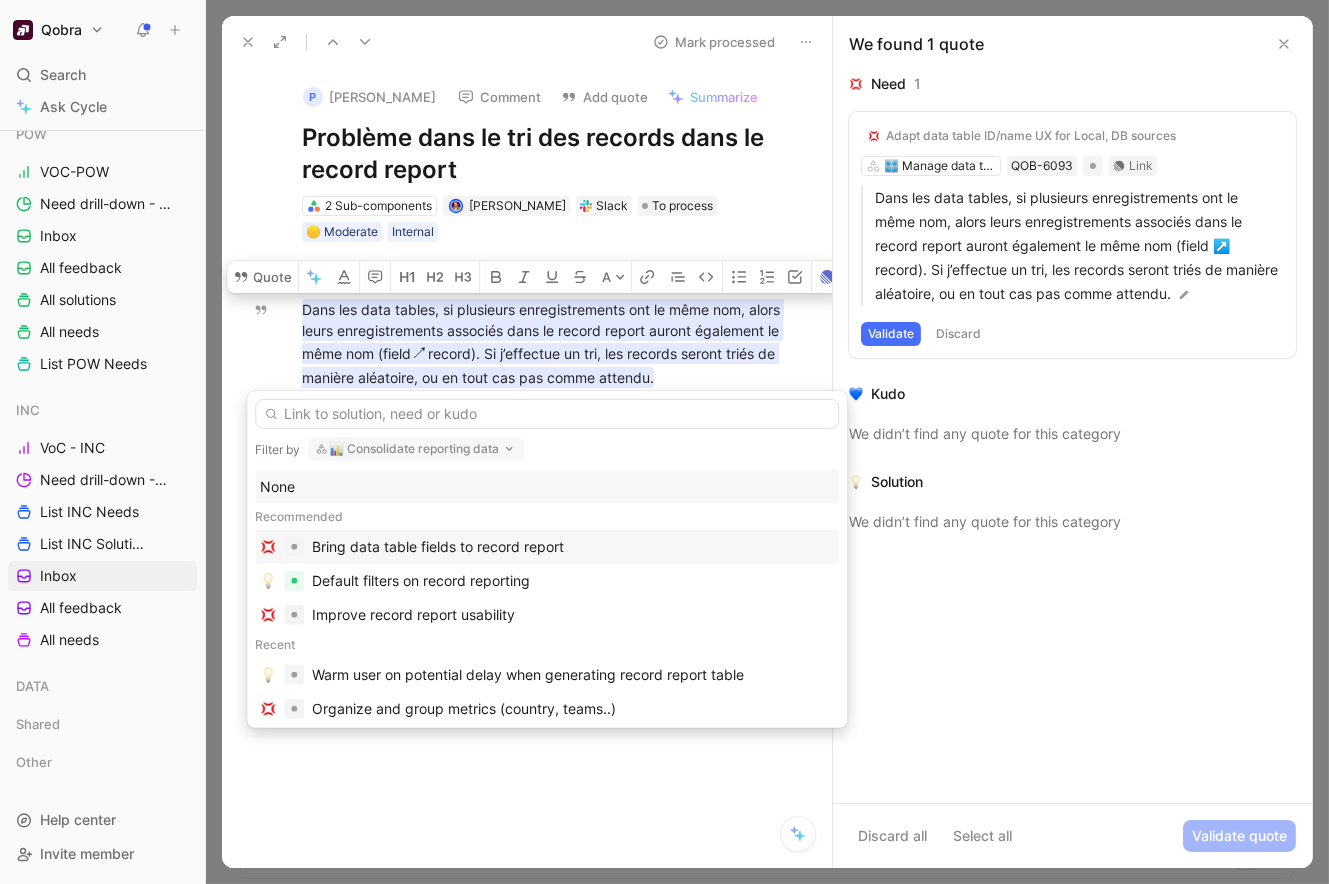 click on "Bring data table fields to record report" at bounding box center [438, 547] 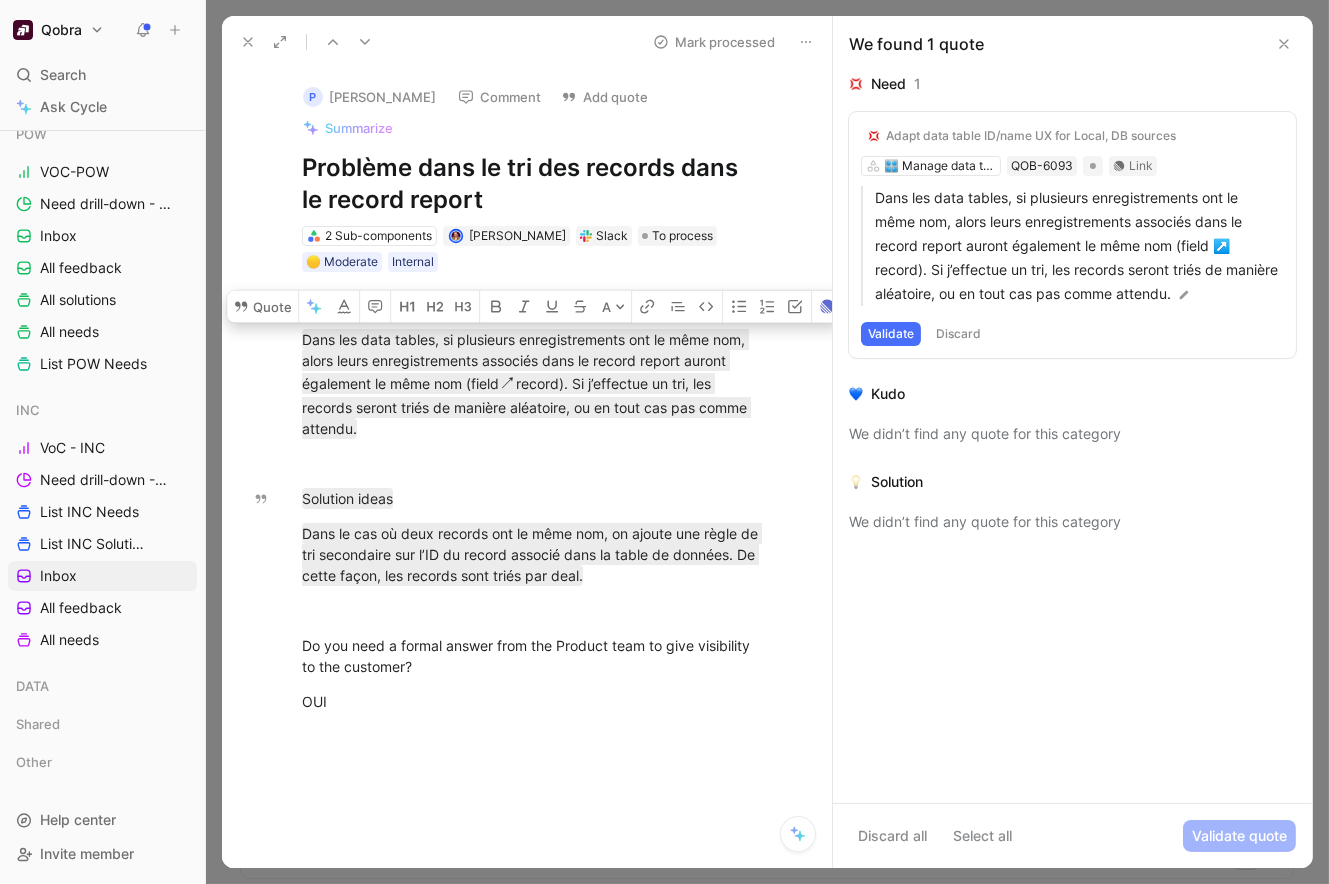 click on "Mark processed" at bounding box center [714, 42] 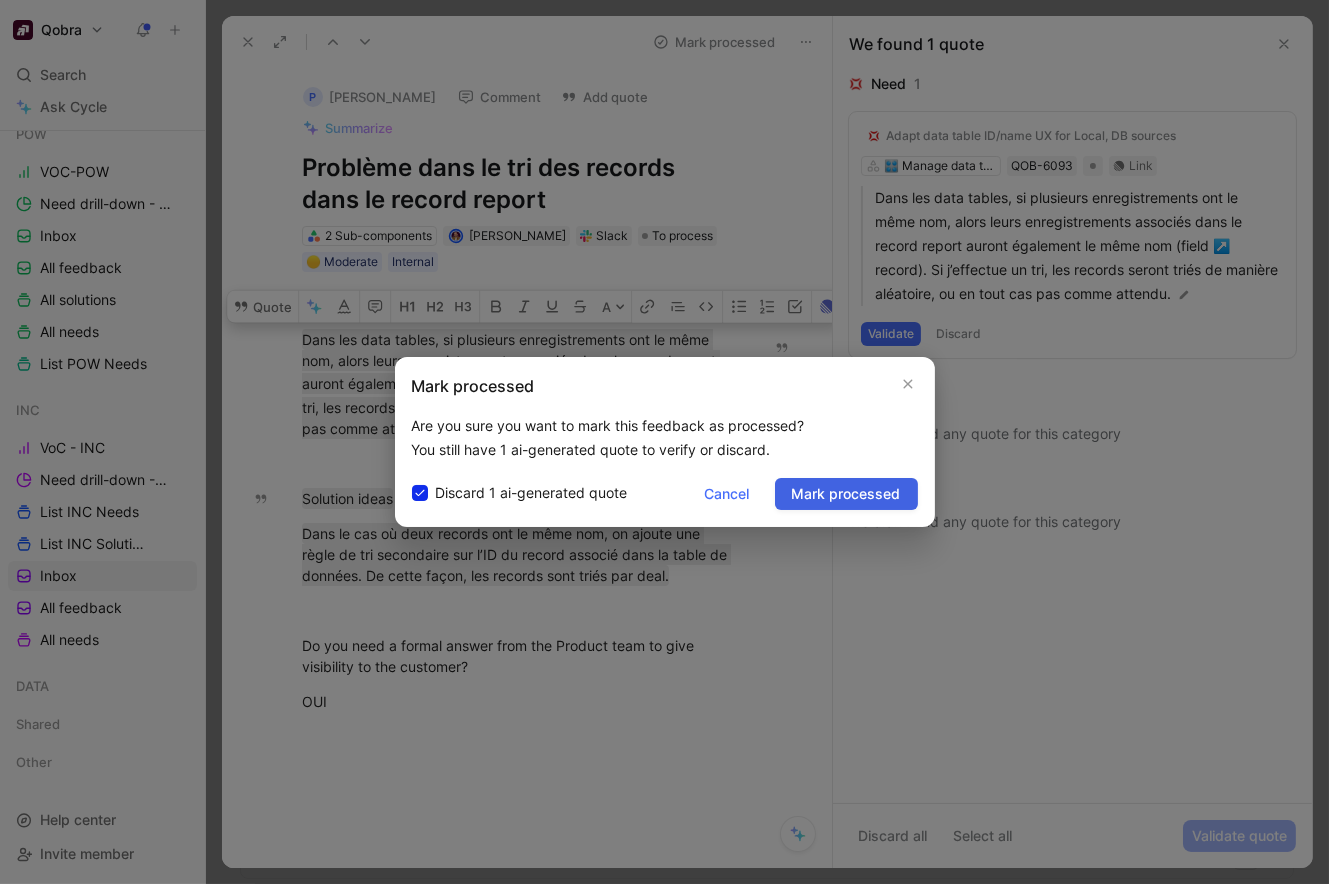 click on "Mark processed" at bounding box center [846, 494] 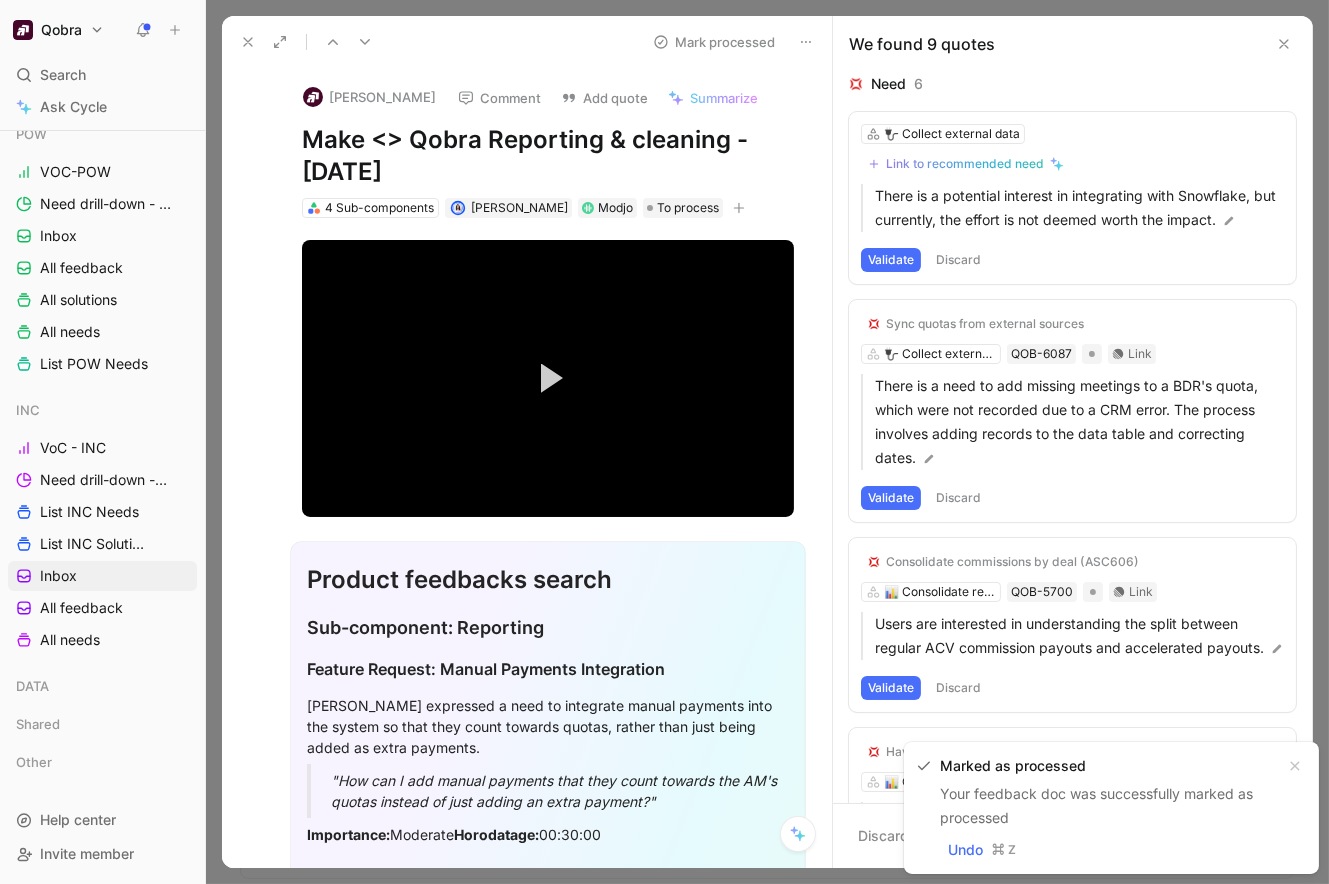 click 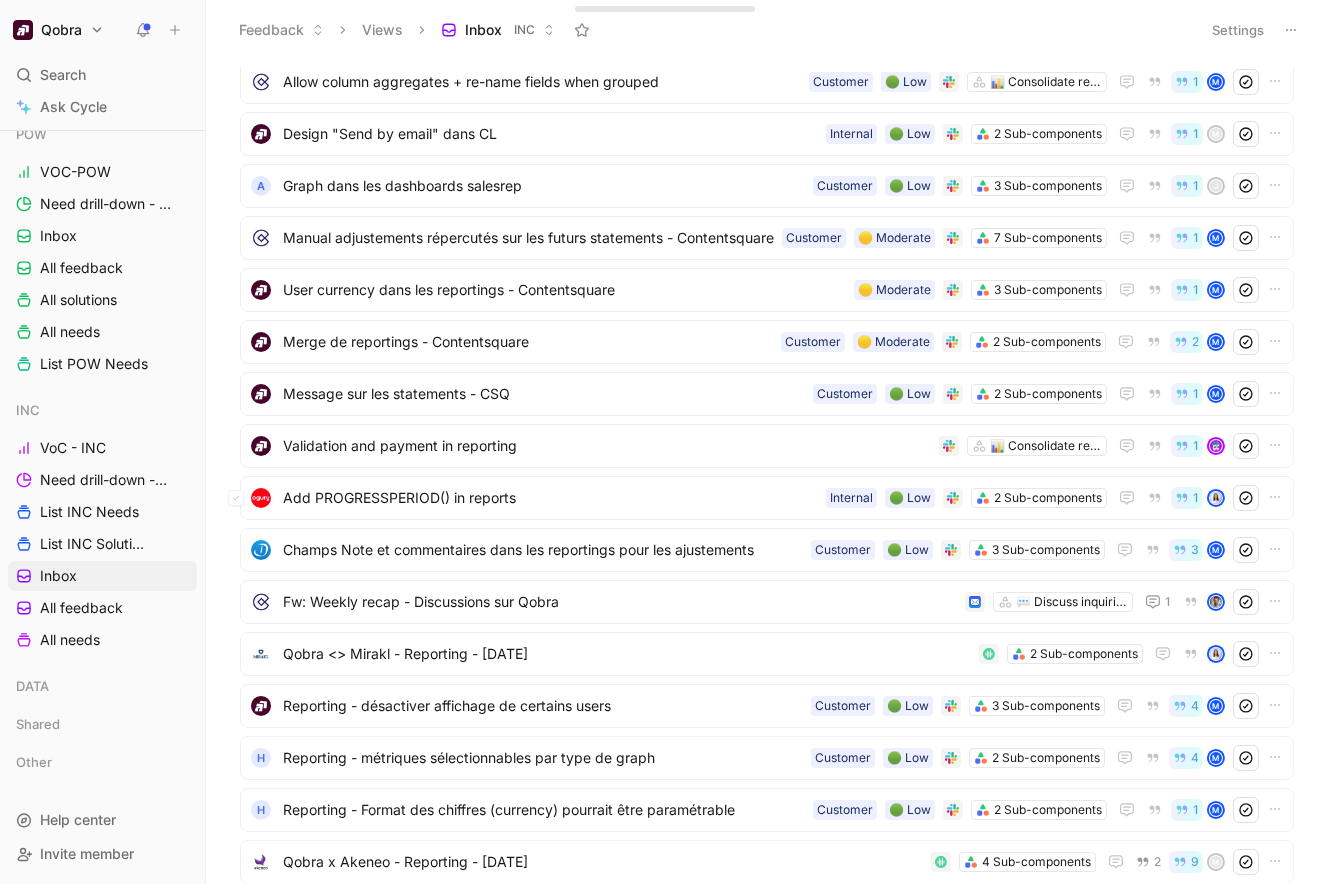 scroll, scrollTop: 257, scrollLeft: 0, axis: vertical 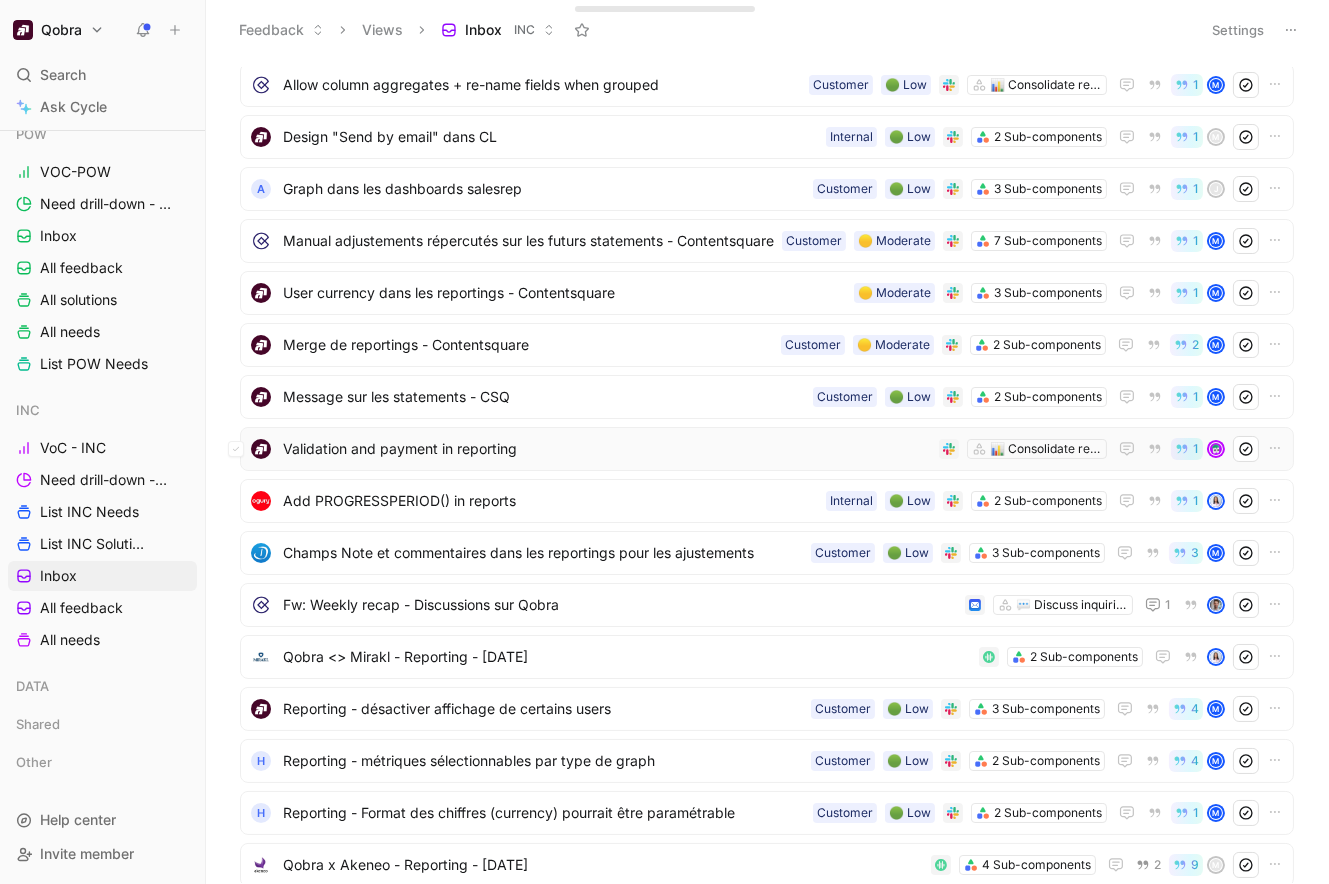click on "Validation and payment in reporting" at bounding box center [607, 449] 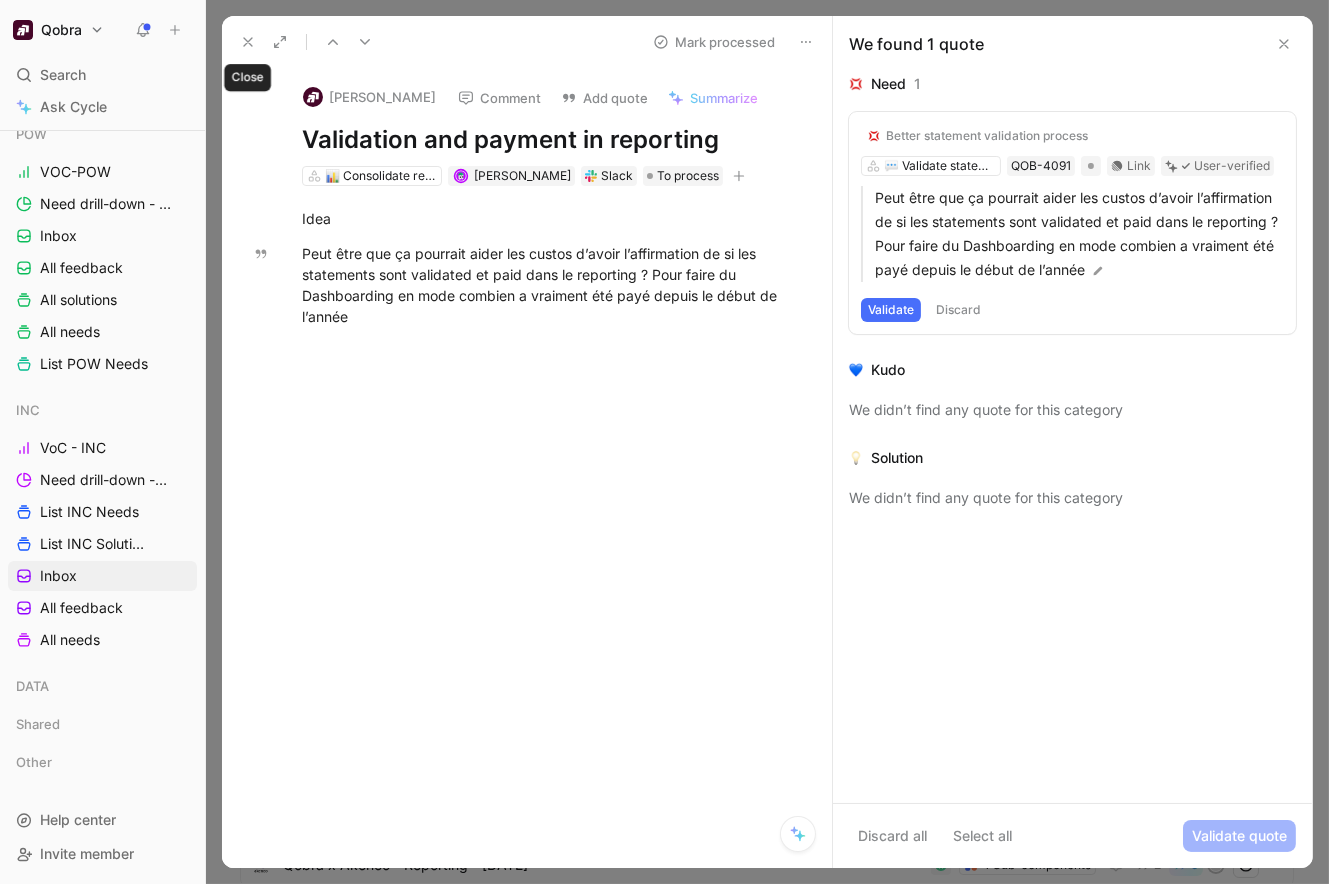 click 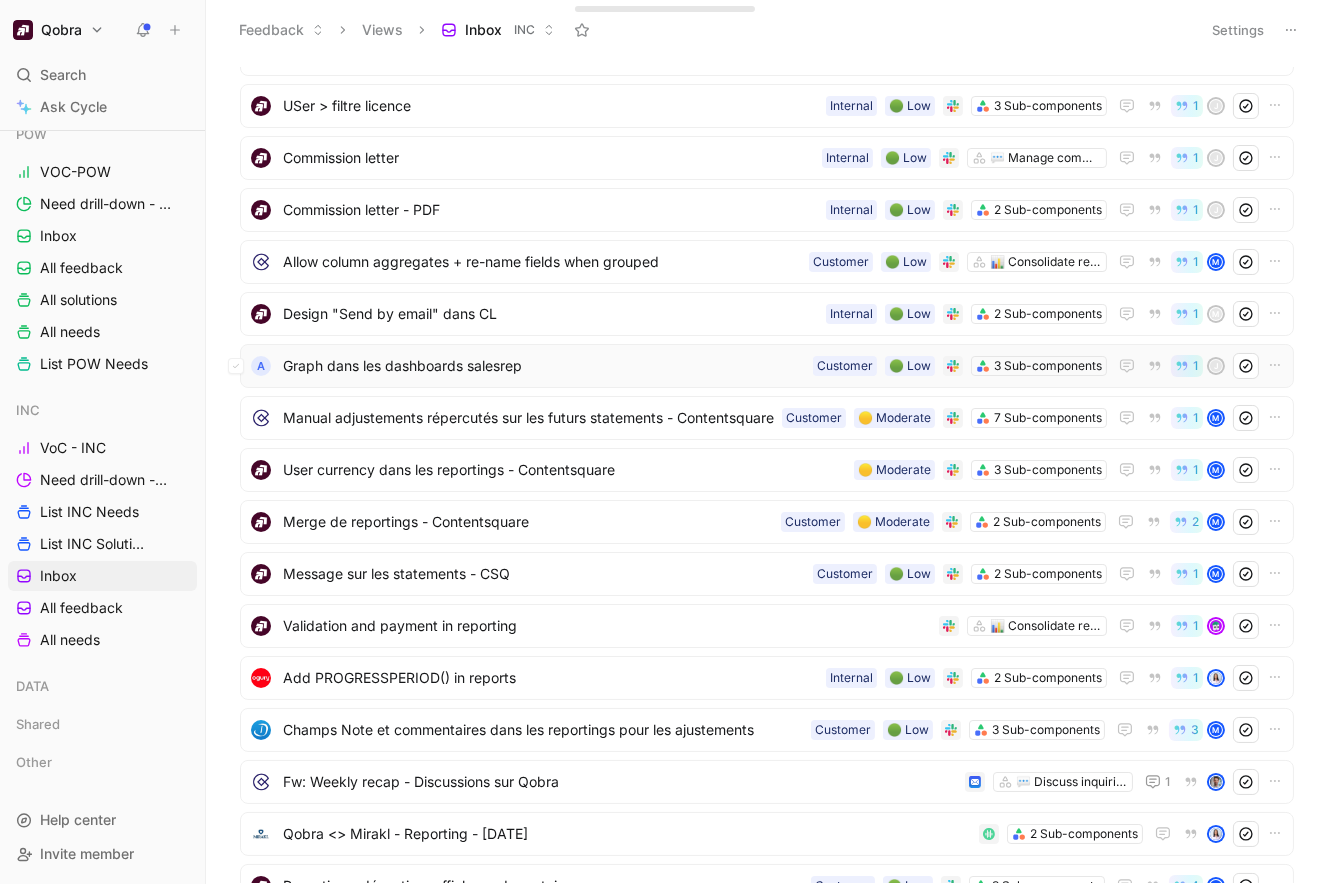 scroll, scrollTop: 0, scrollLeft: 0, axis: both 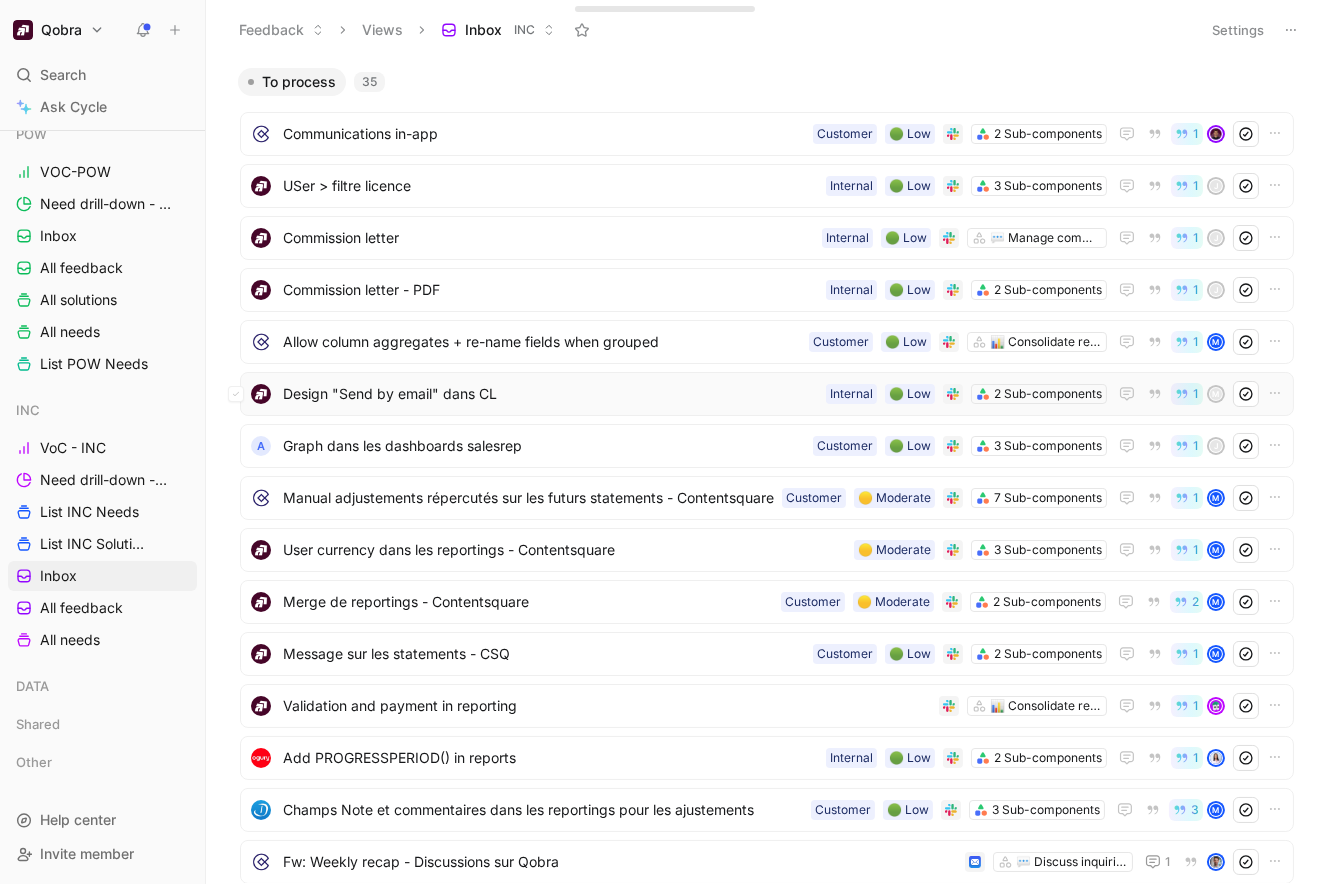 click on "Design "Send by email" dans CL" at bounding box center (550, 394) 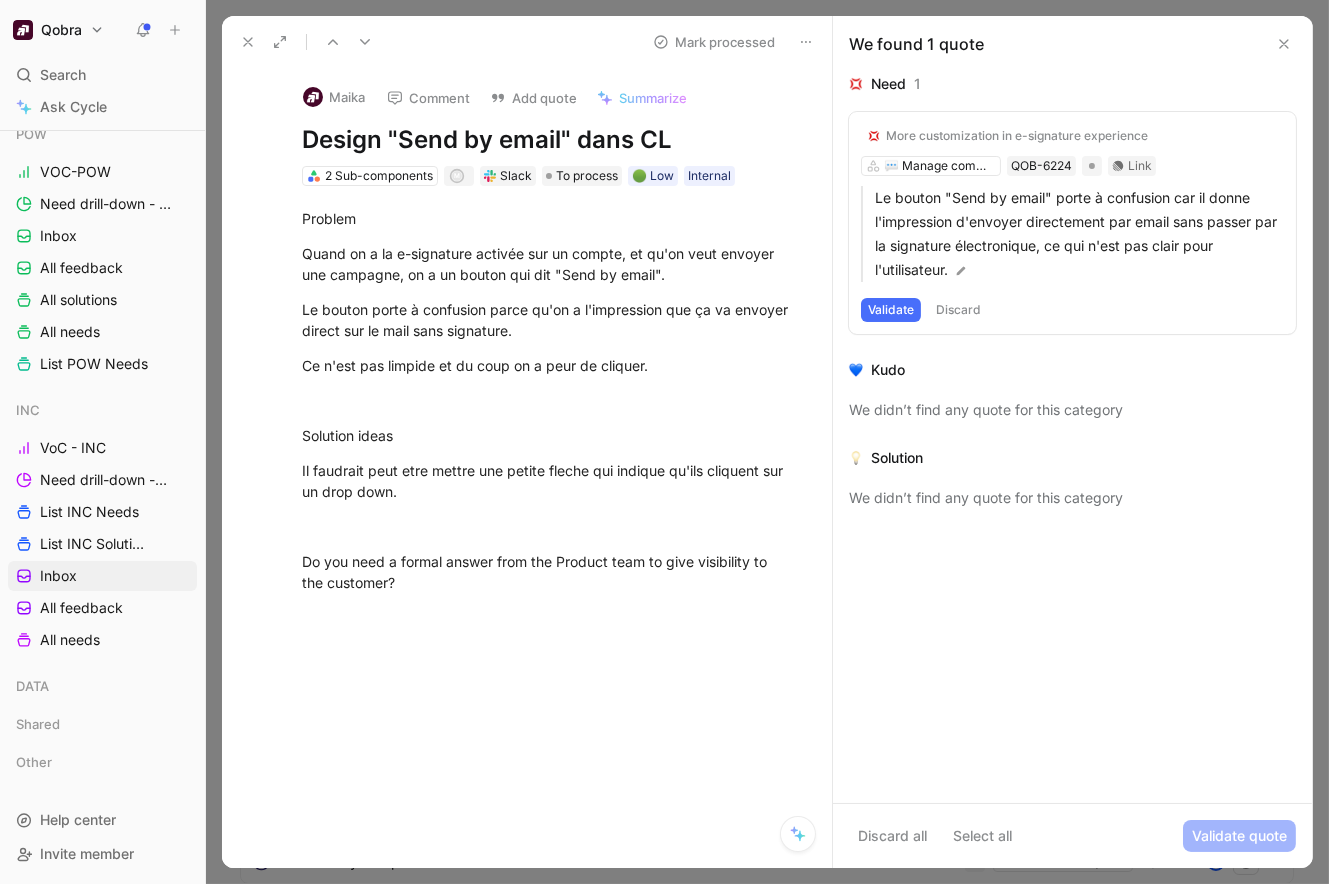 click on "Slack" at bounding box center (516, 176) 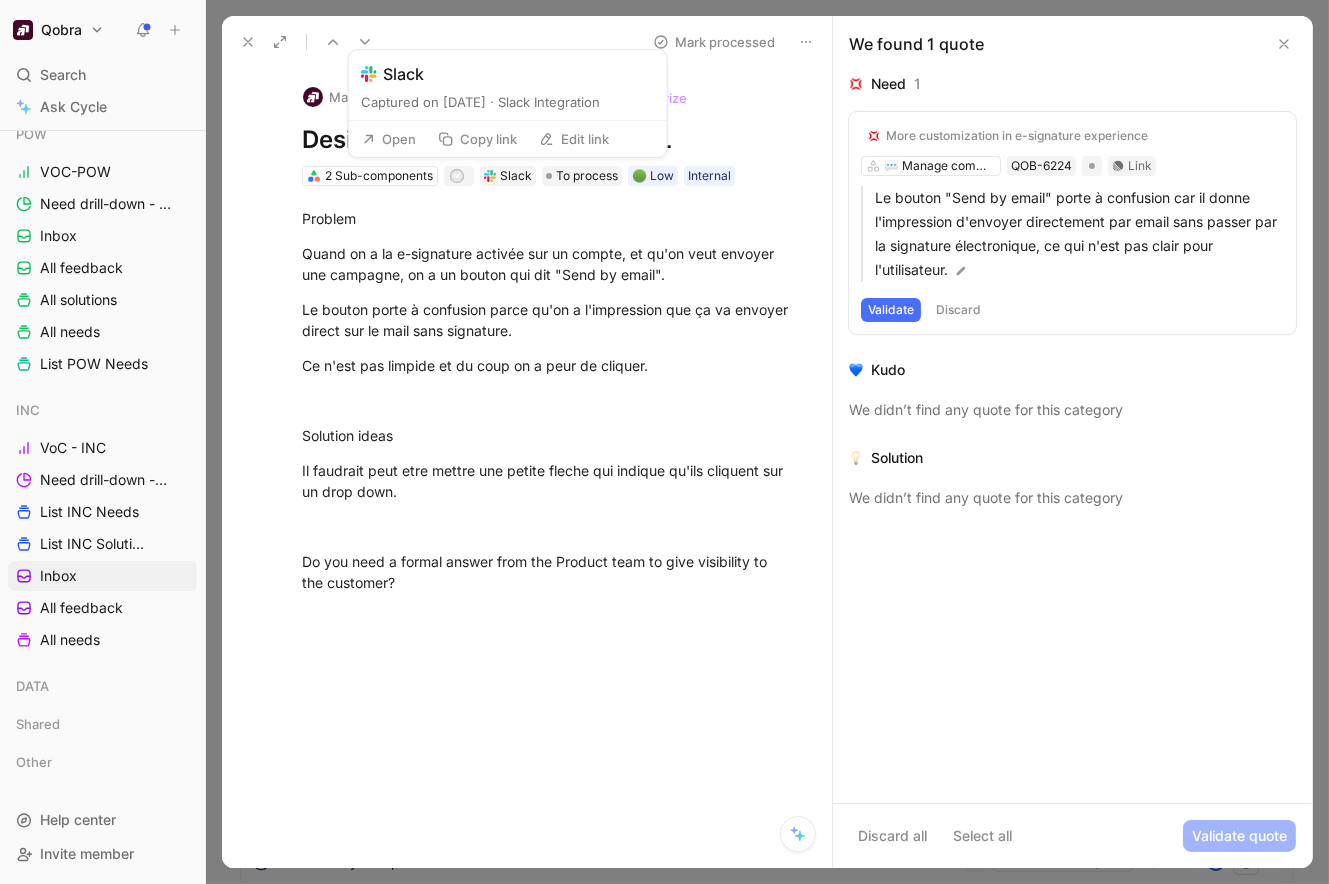 click on "Open" at bounding box center [389, 139] 